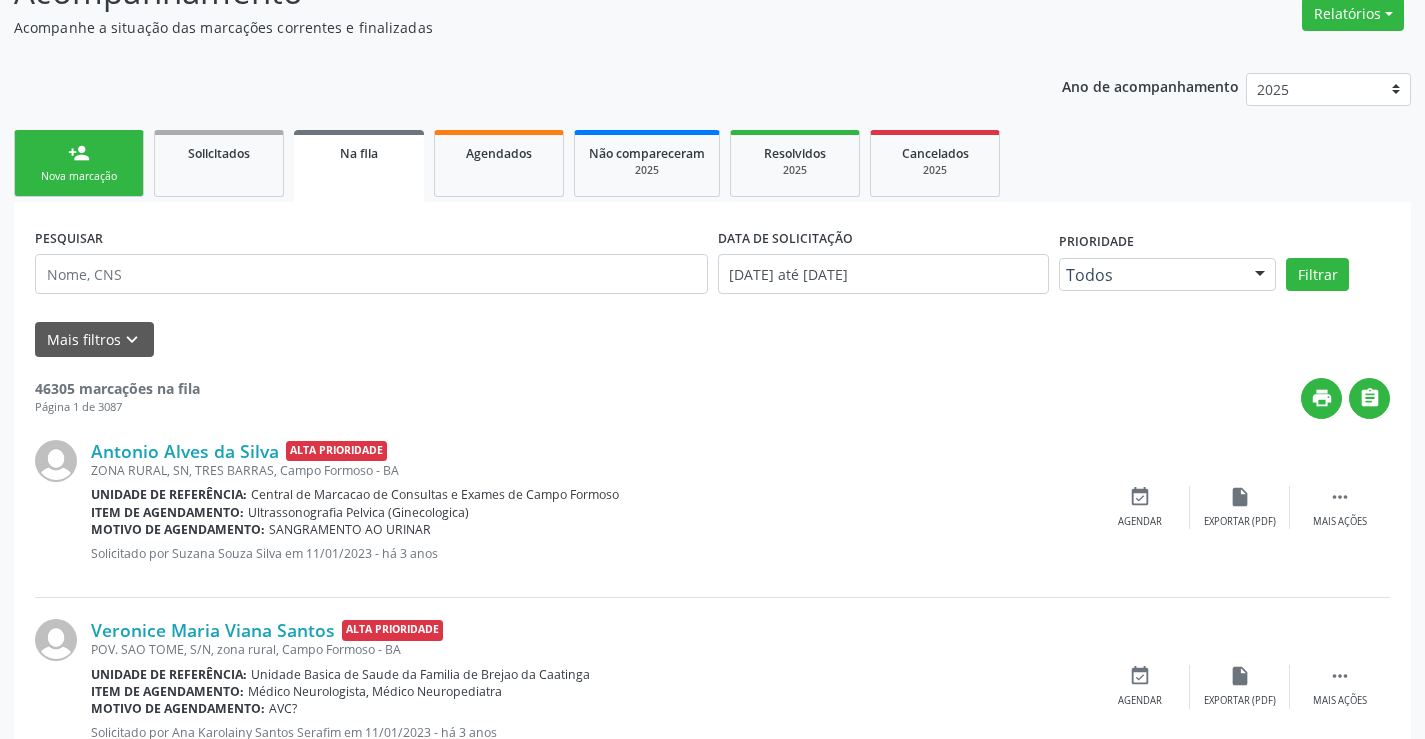 scroll, scrollTop: 0, scrollLeft: 0, axis: both 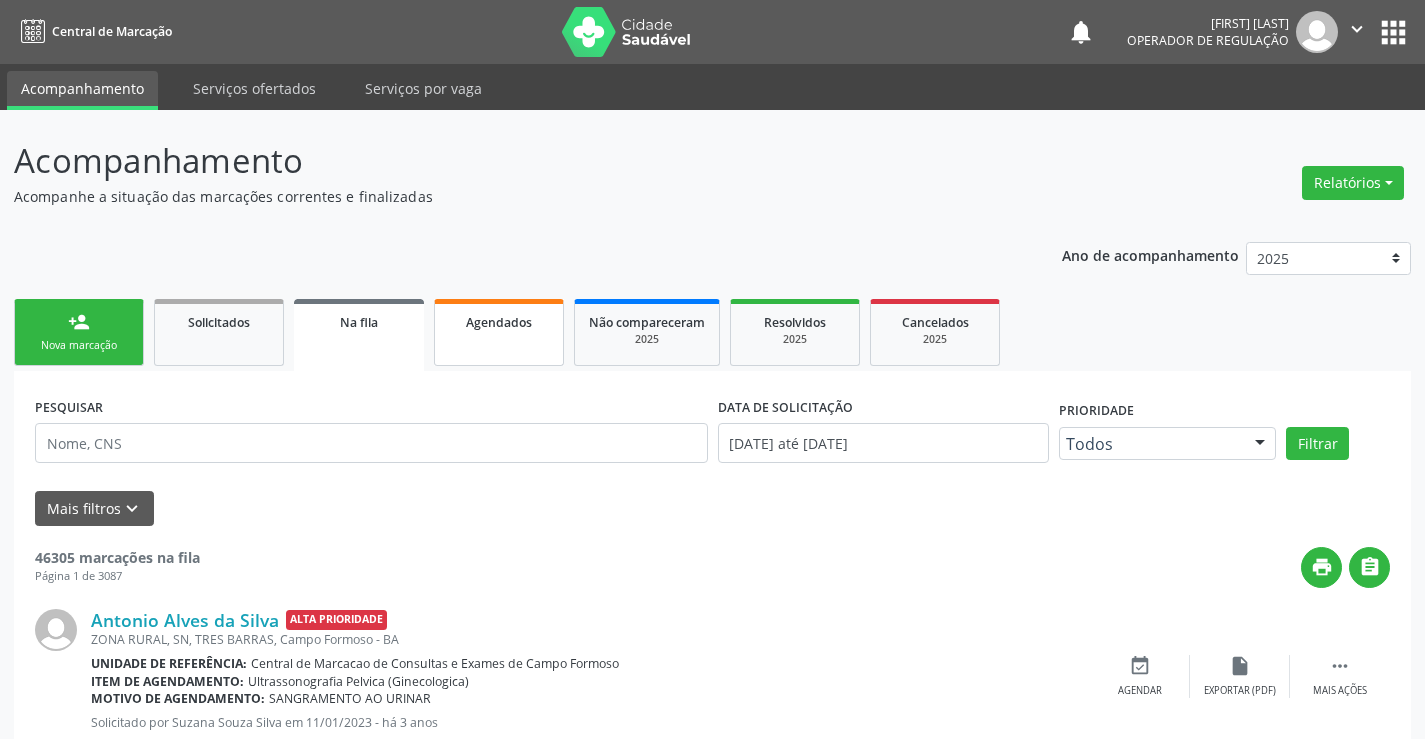 click on "Agendados" at bounding box center [499, 332] 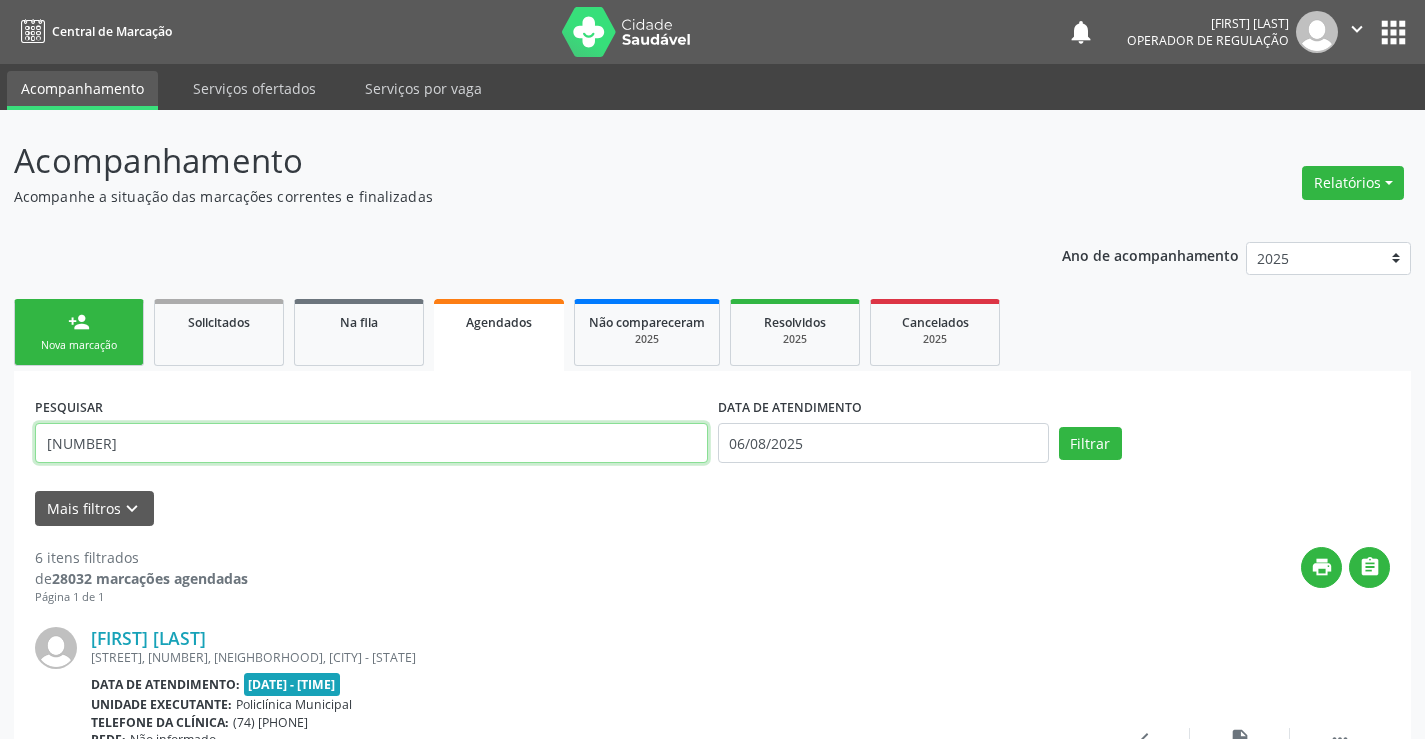 click on "[NUMBER]" at bounding box center [371, 443] 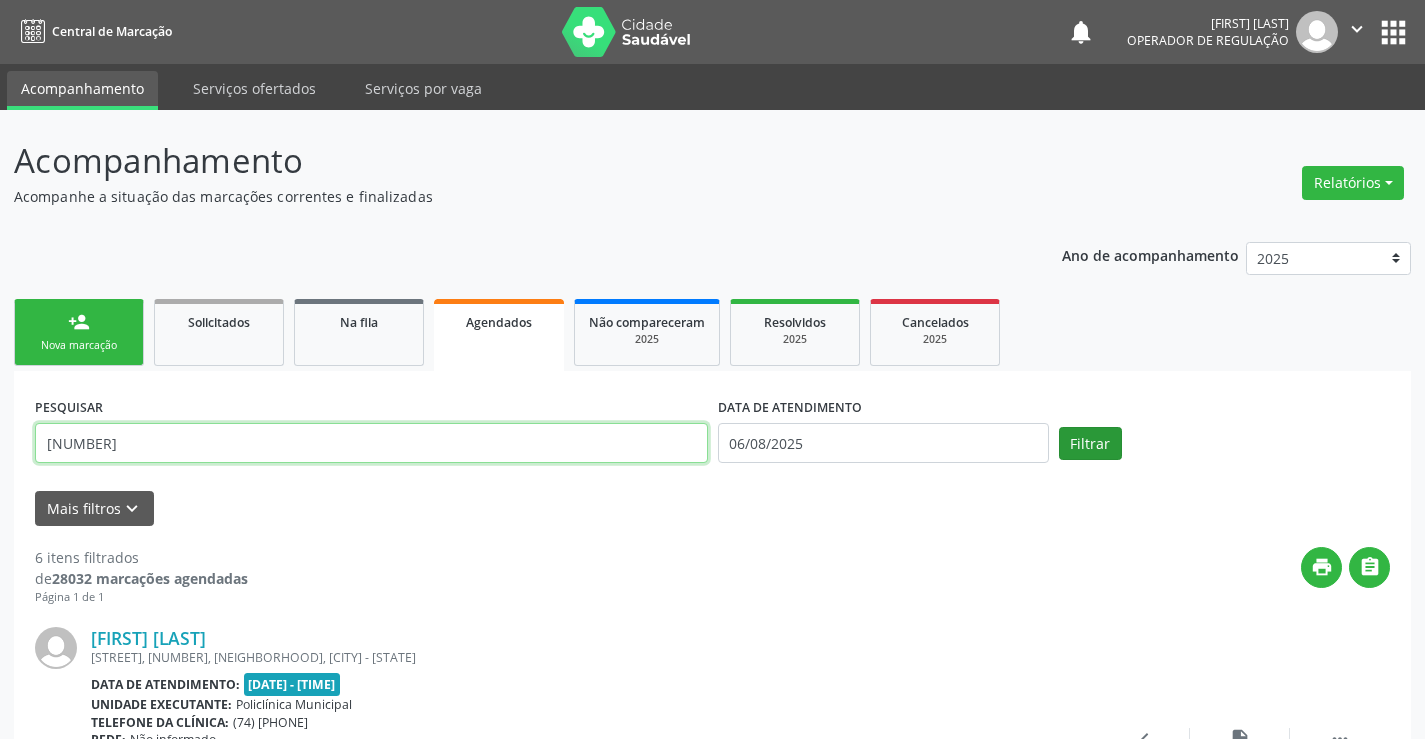 type on "[NUMBER]" 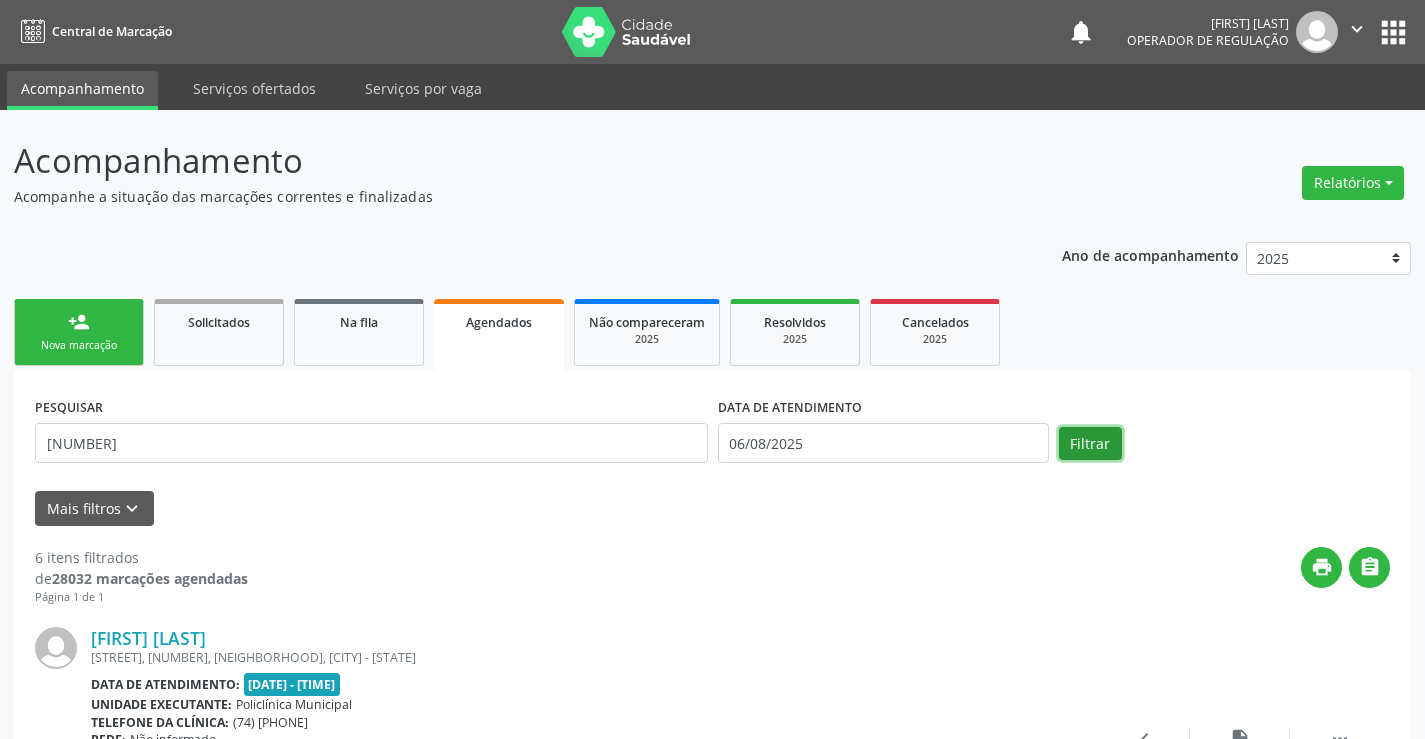 click on "Filtrar" at bounding box center [1090, 444] 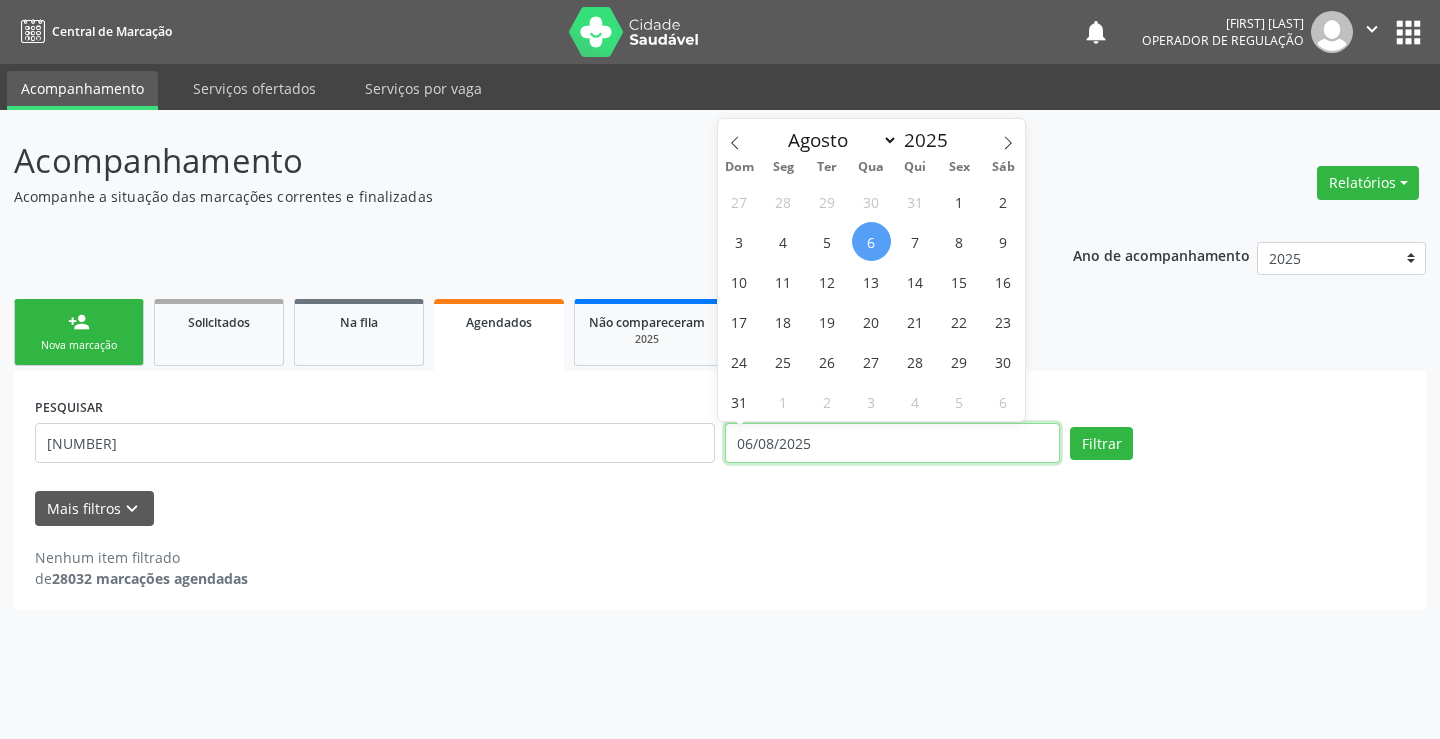 click on "06/08/2025" at bounding box center (892, 443) 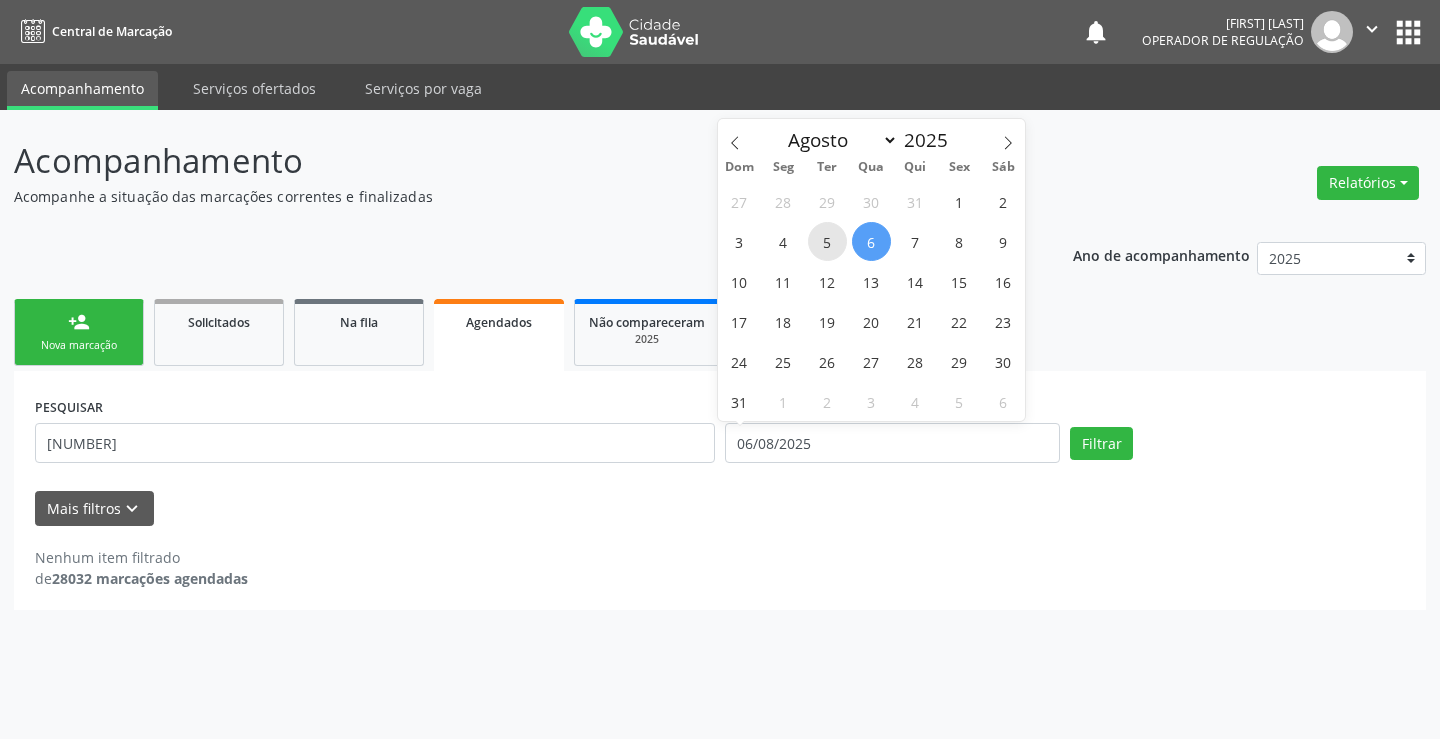 click on "5" at bounding box center [827, 241] 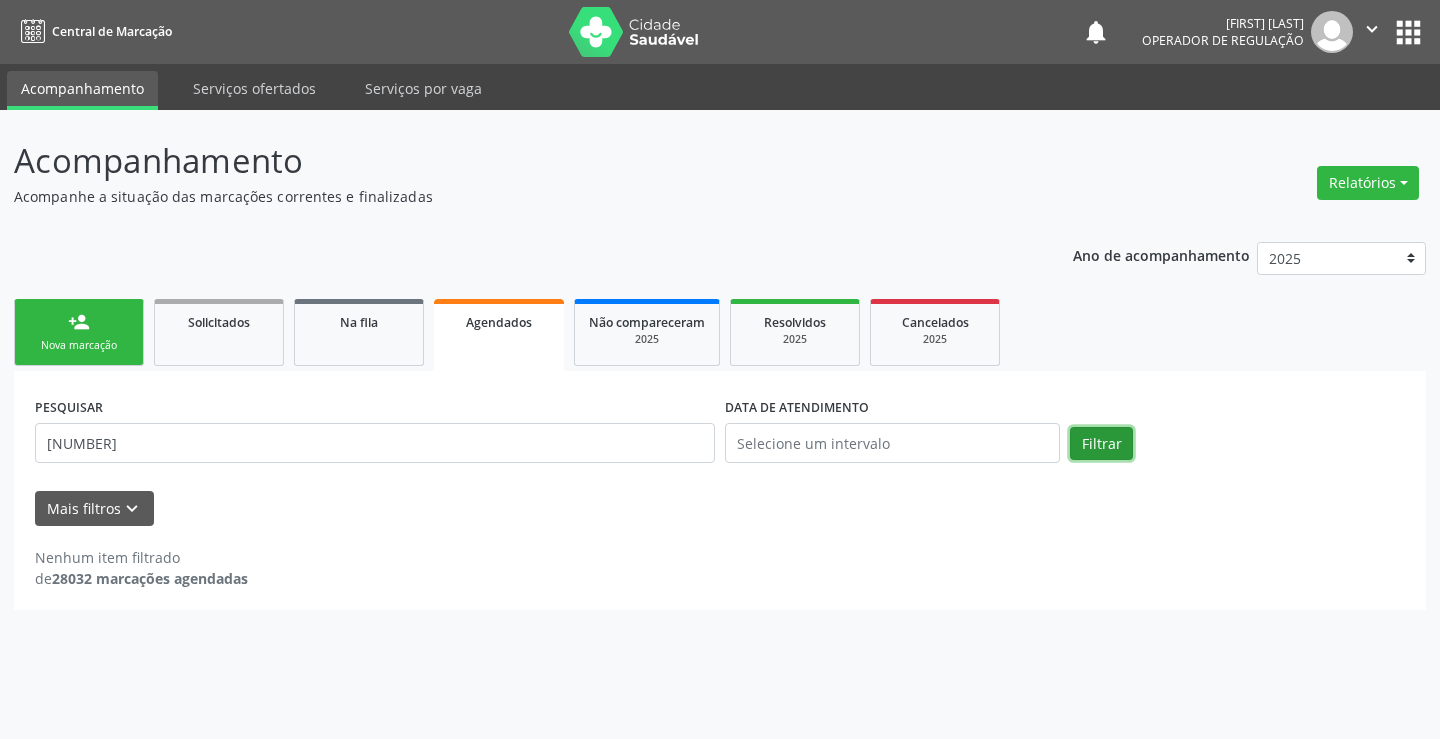 click on "Filtrar" at bounding box center [1101, 444] 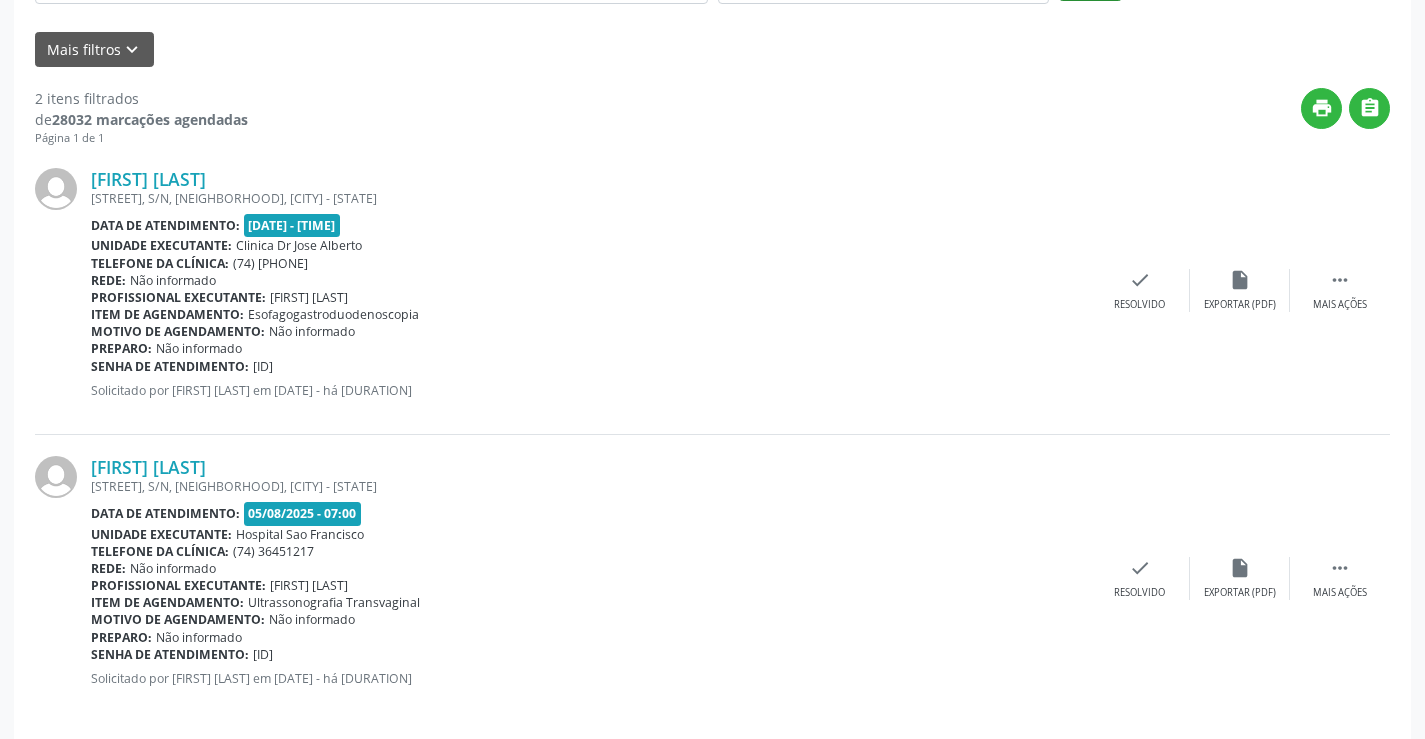 scroll, scrollTop: 477, scrollLeft: 0, axis: vertical 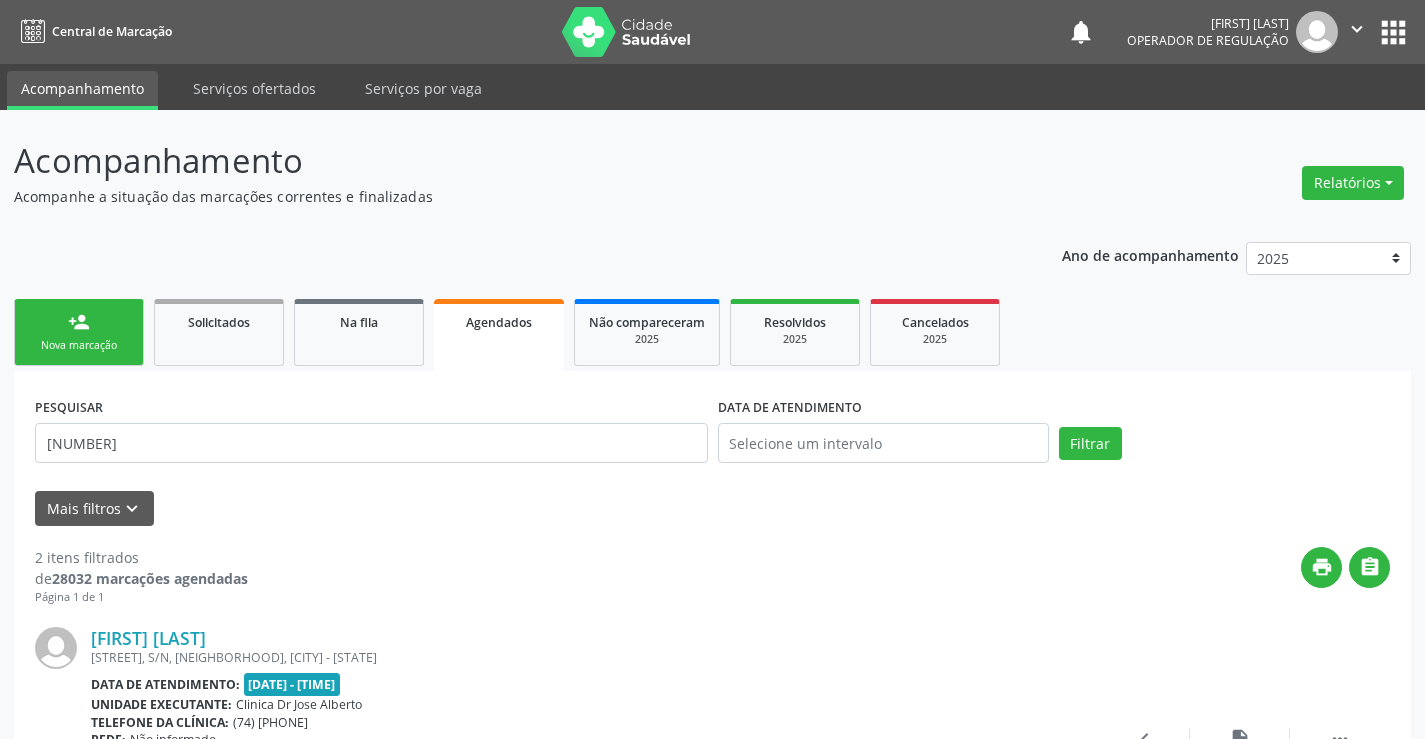 click on "Nova marcação" at bounding box center [79, 345] 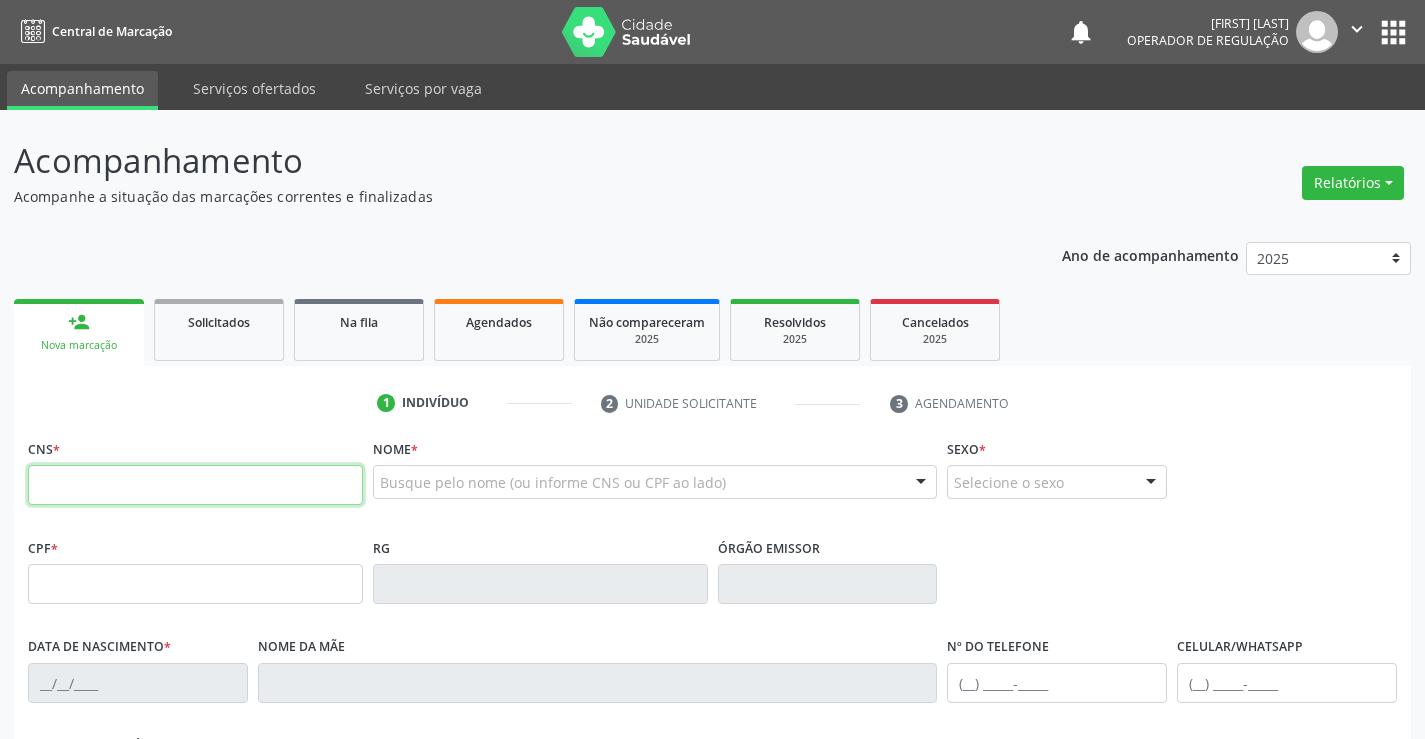 click at bounding box center [195, 485] 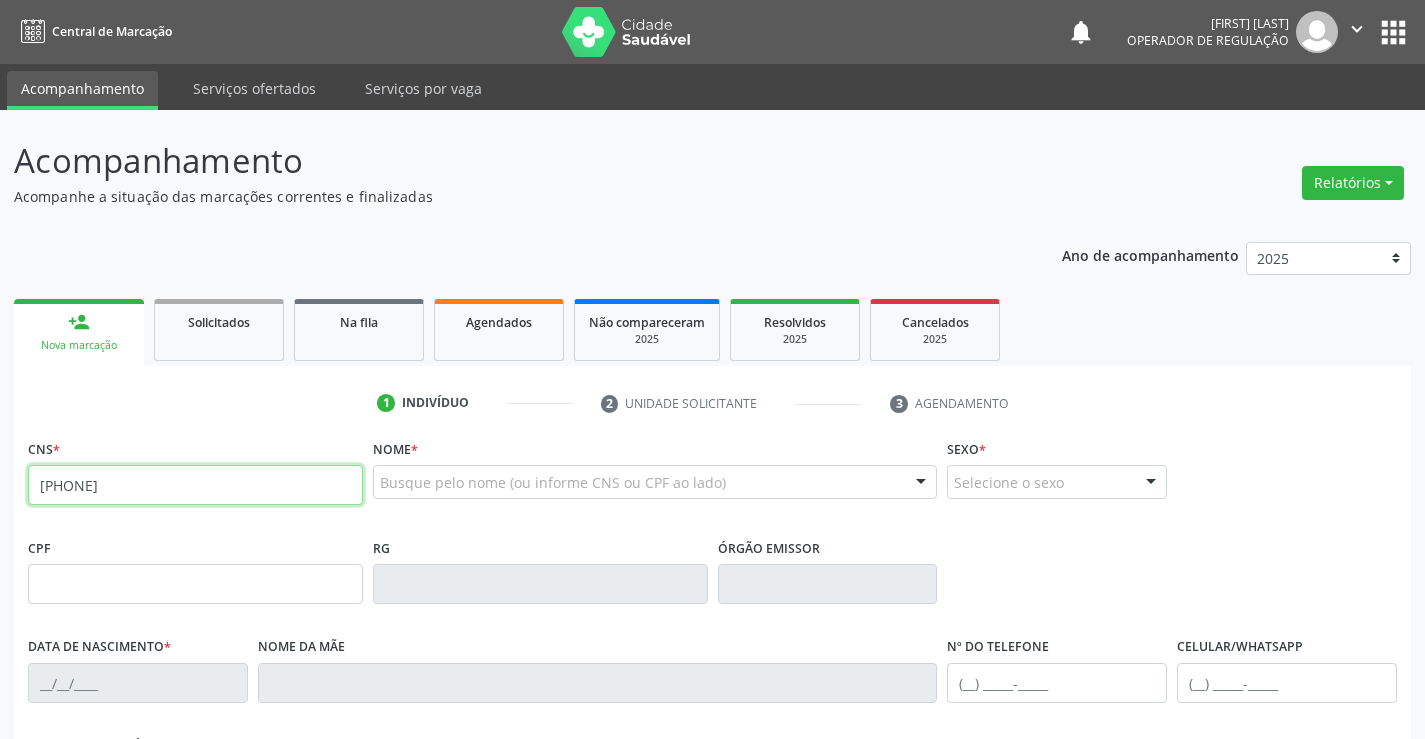 type on "[PHONE]" 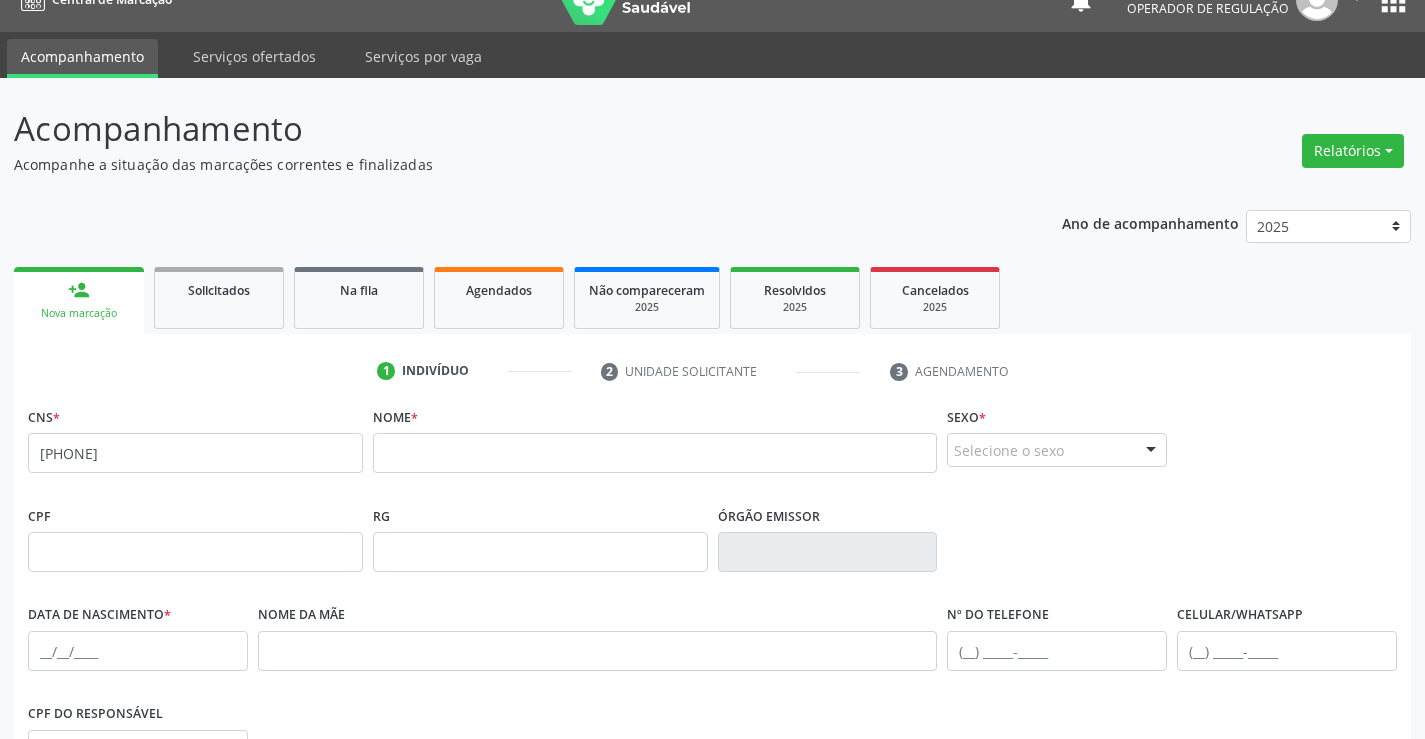 scroll, scrollTop: 39, scrollLeft: 0, axis: vertical 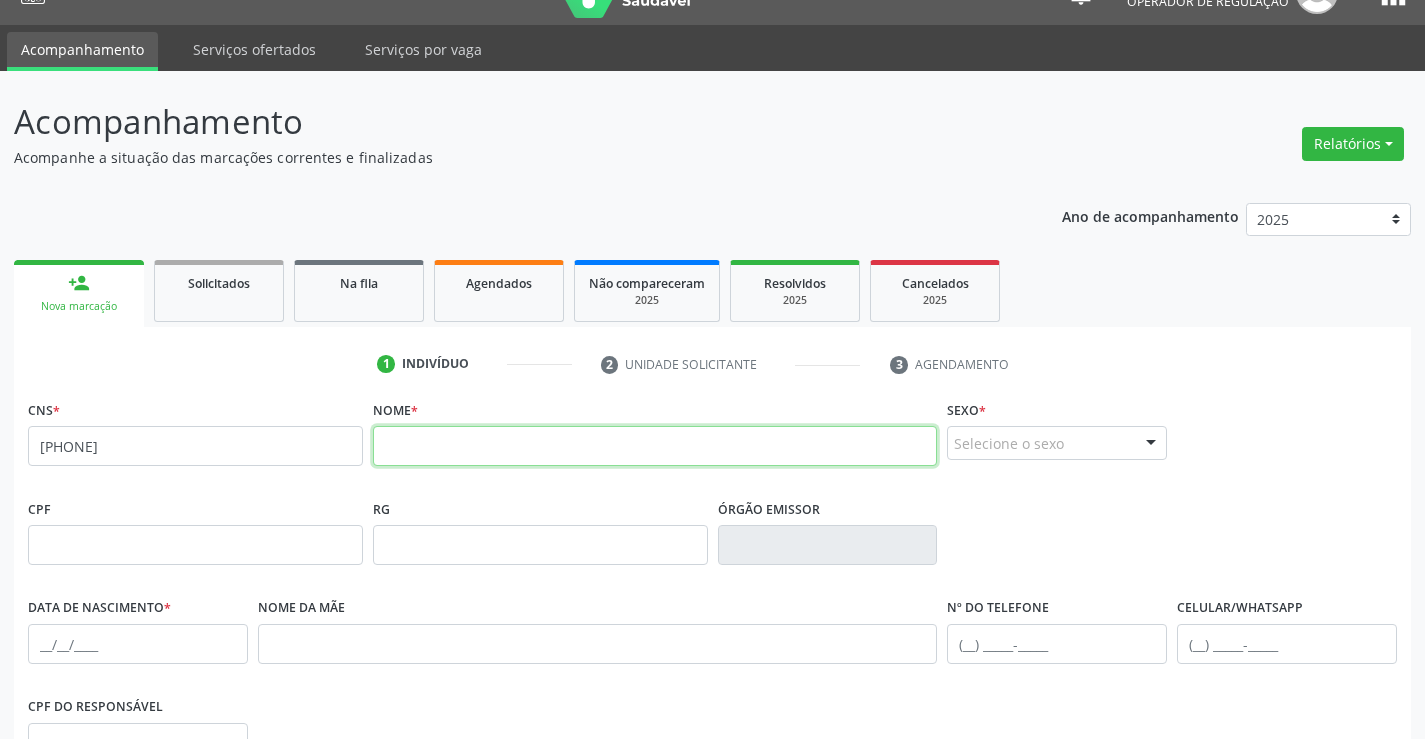 click at bounding box center [655, 446] 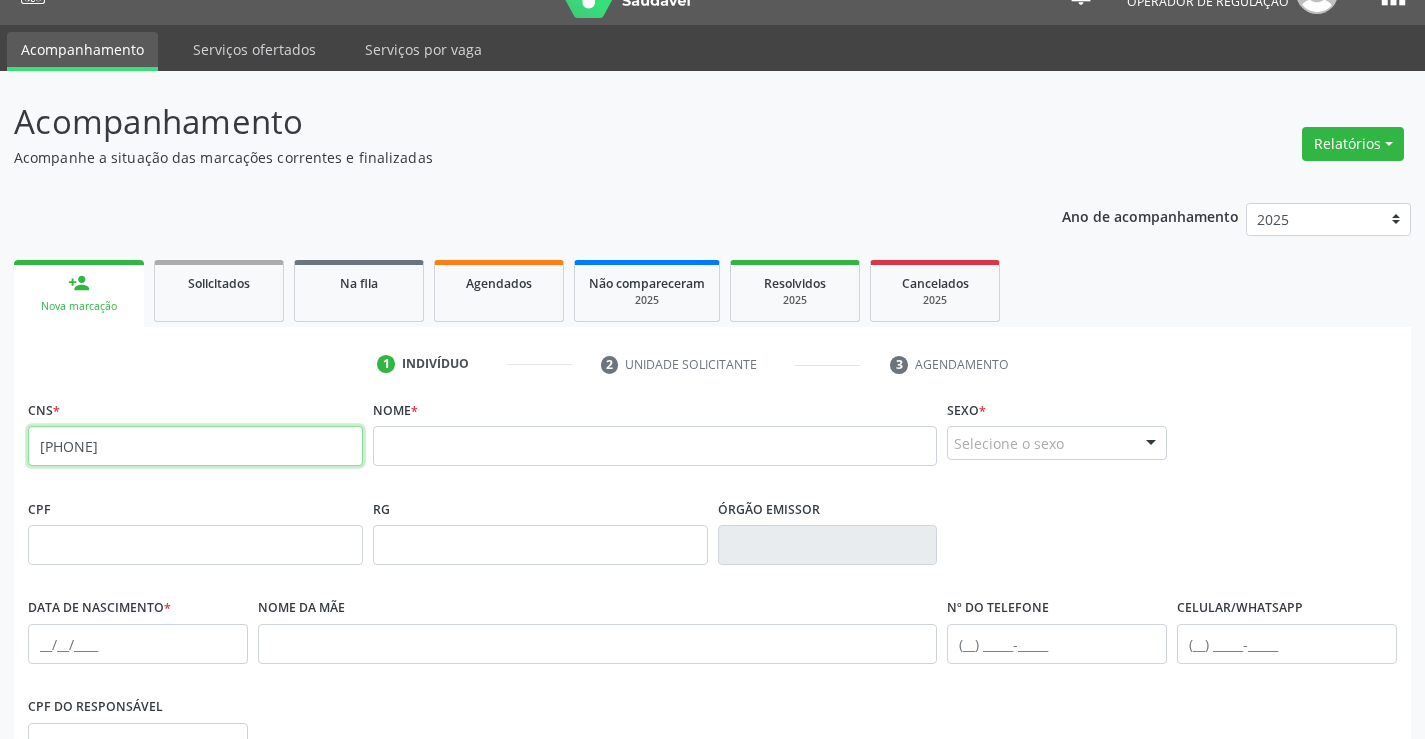 drag, startPoint x: 41, startPoint y: 441, endPoint x: 208, endPoint y: 467, distance: 169.01184 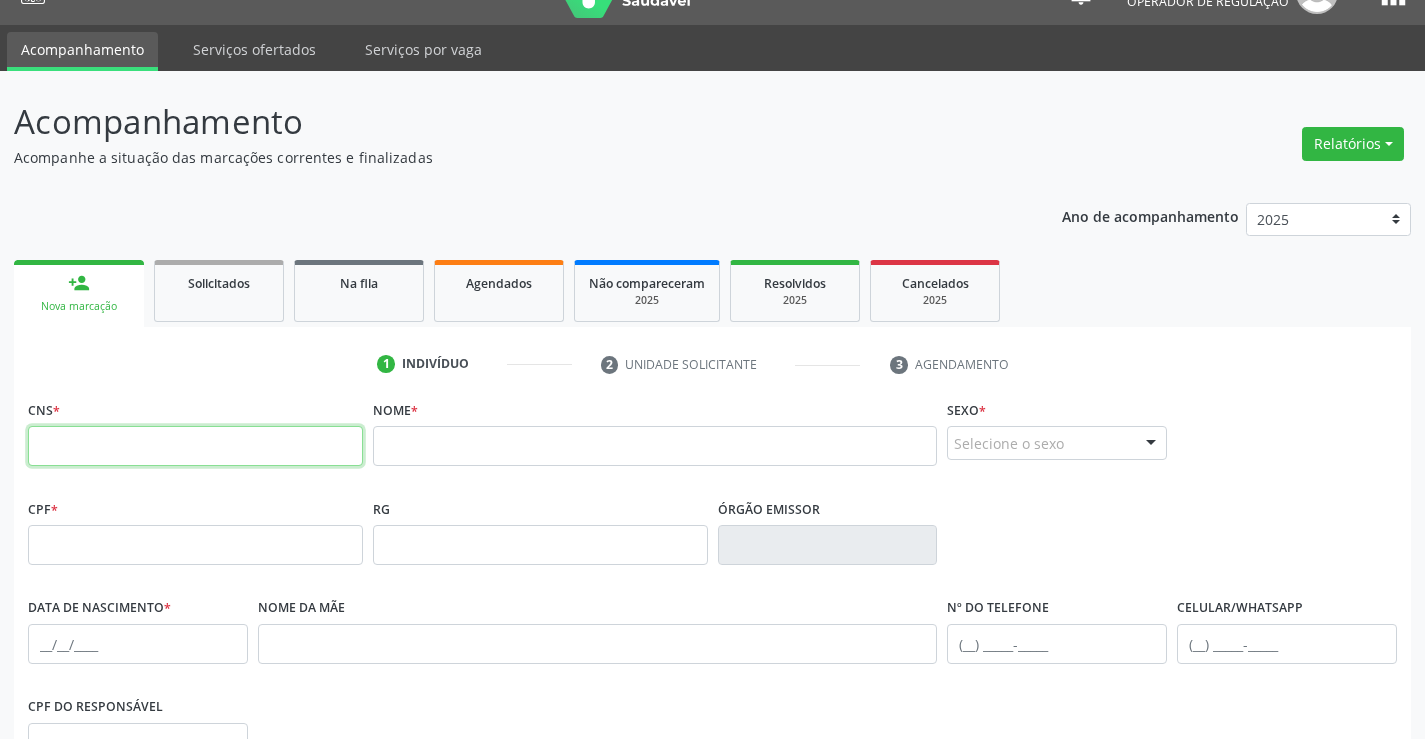 paste on "[PHONE]" 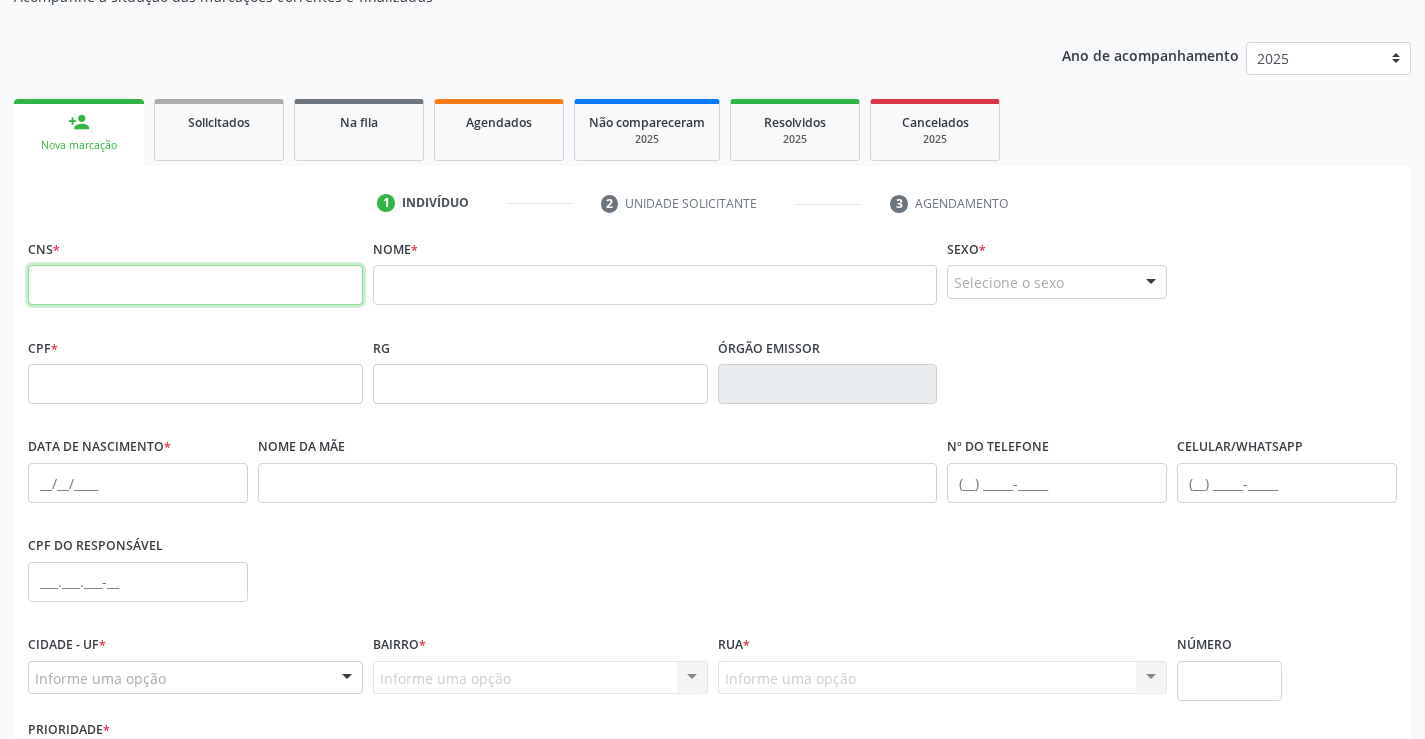 scroll, scrollTop: 0, scrollLeft: 0, axis: both 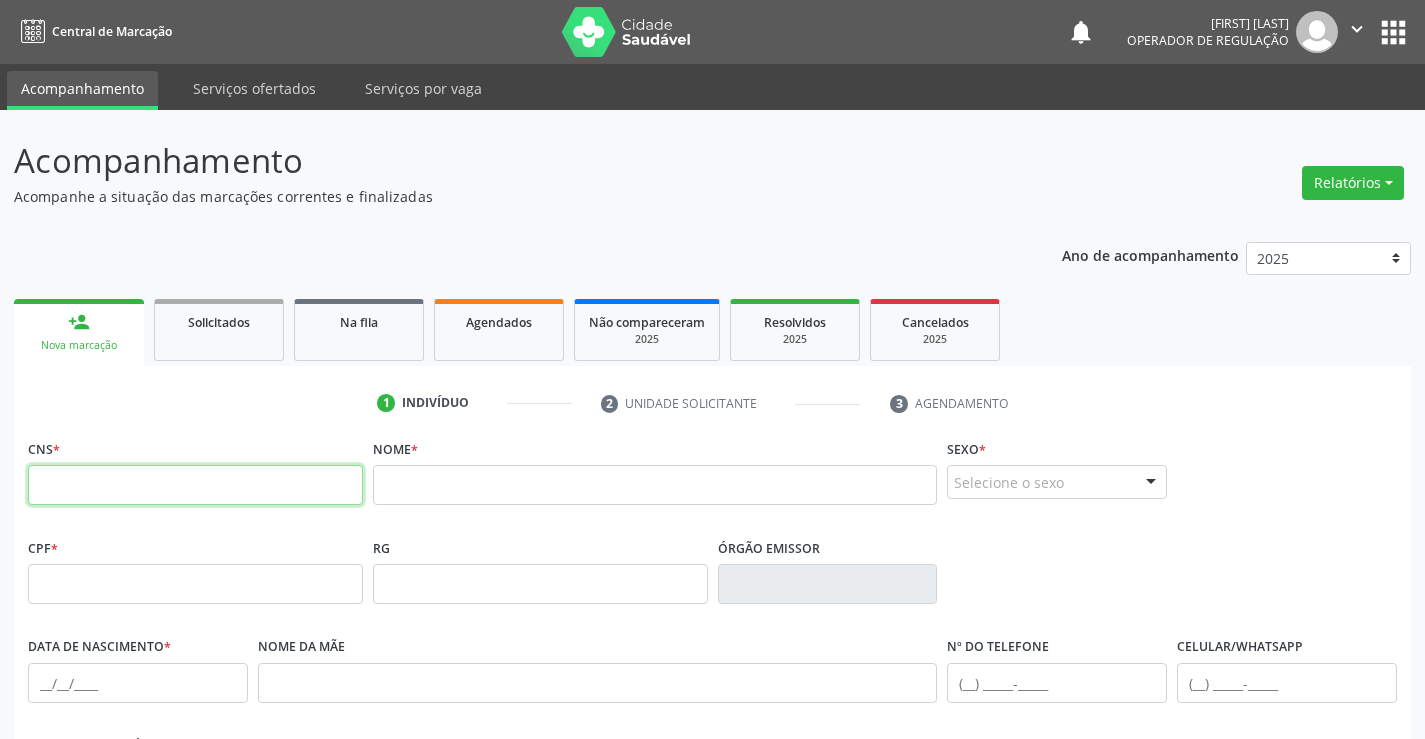 paste on "[PHONE]" 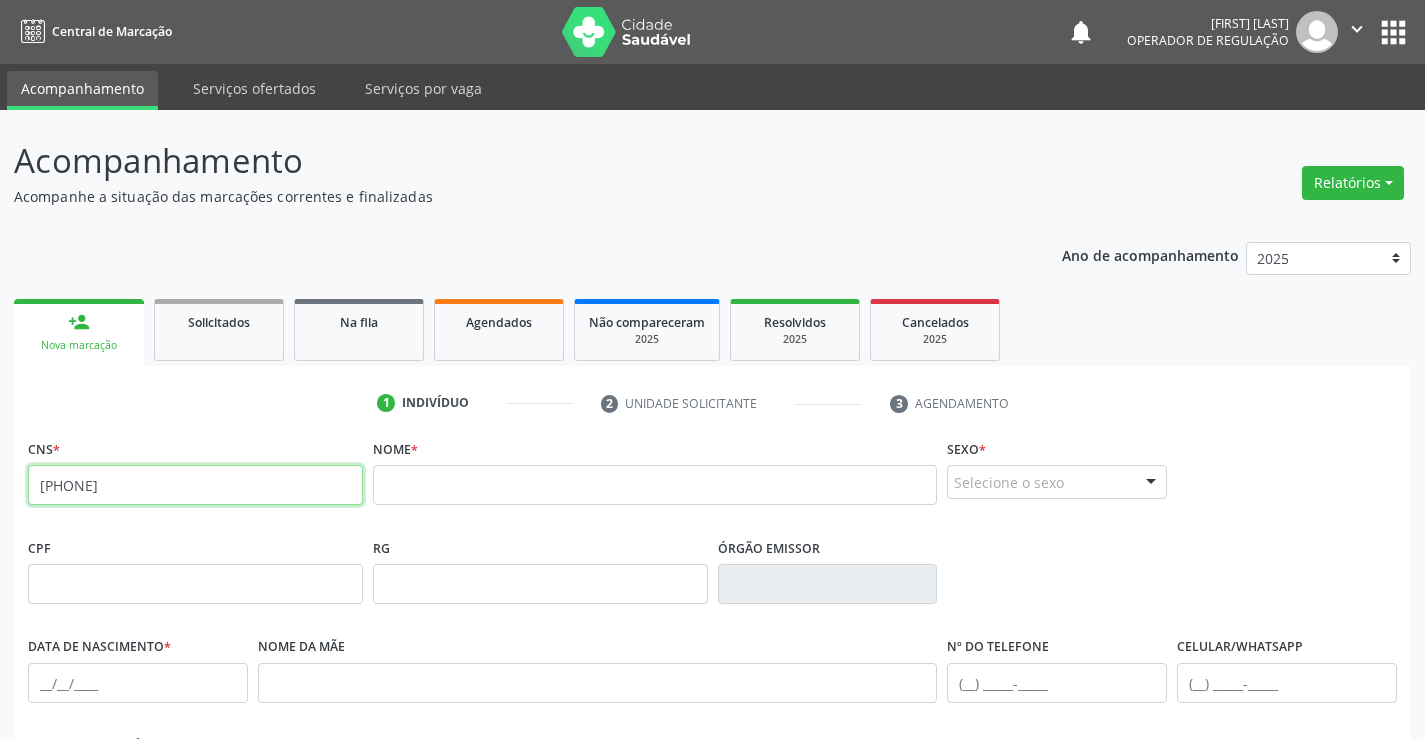 click on "[PHONE]" at bounding box center [195, 485] 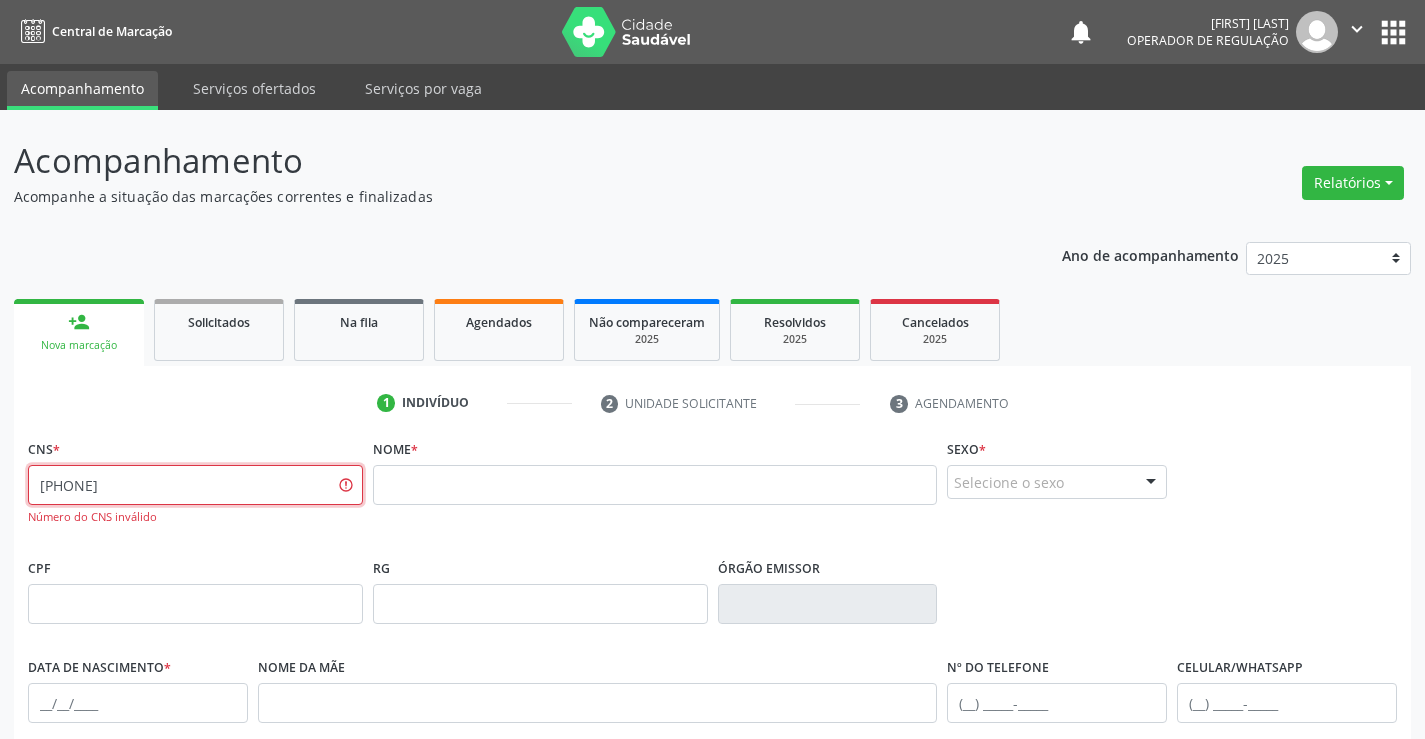 click on "[PHONE]" at bounding box center (195, 485) 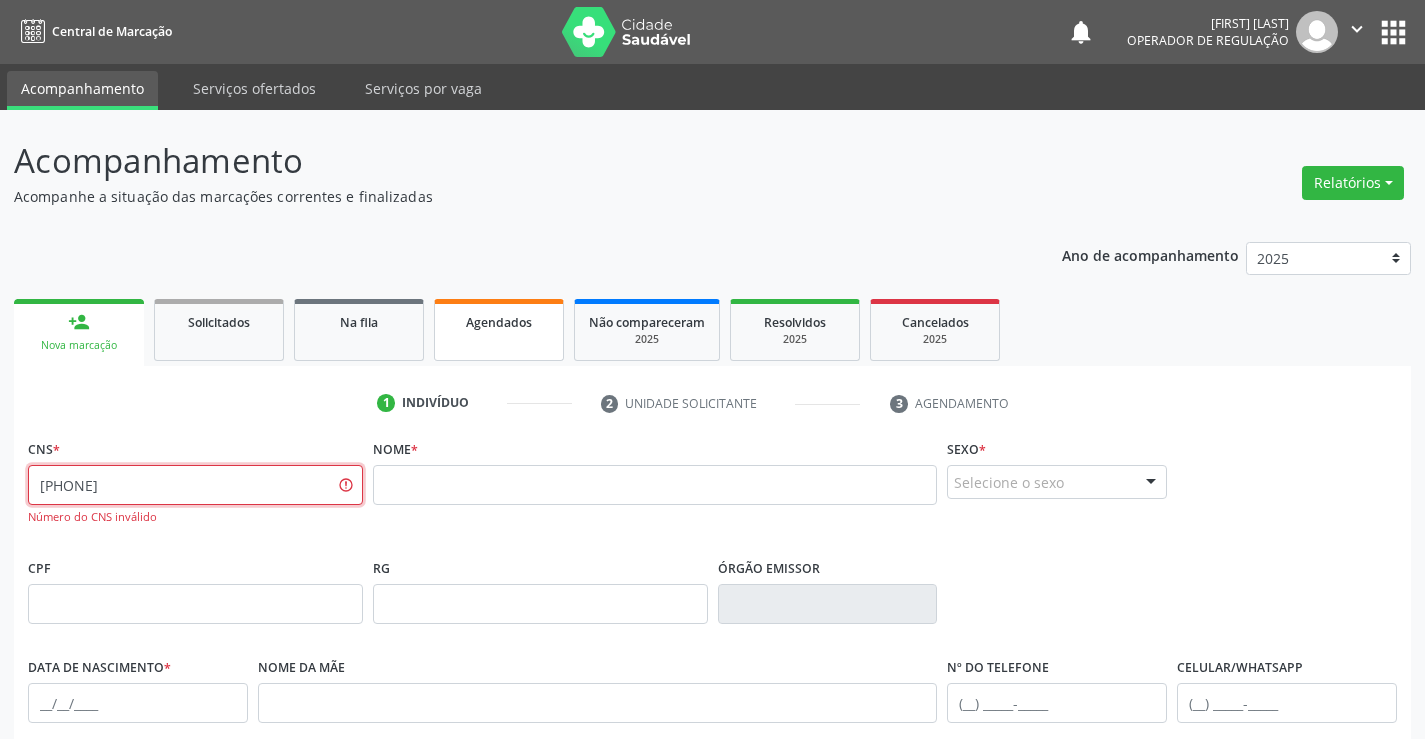 type on "[PHONE]" 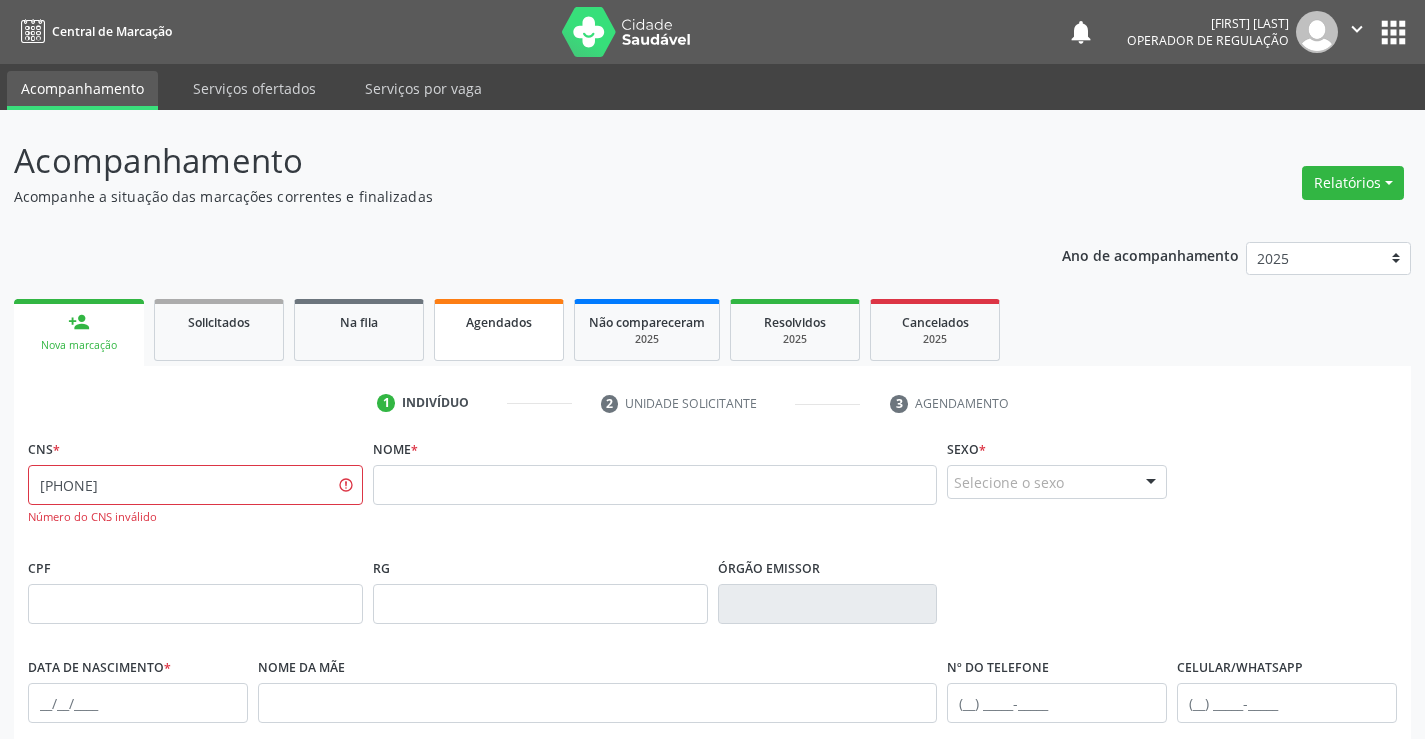 click on "Agendados" at bounding box center [499, 330] 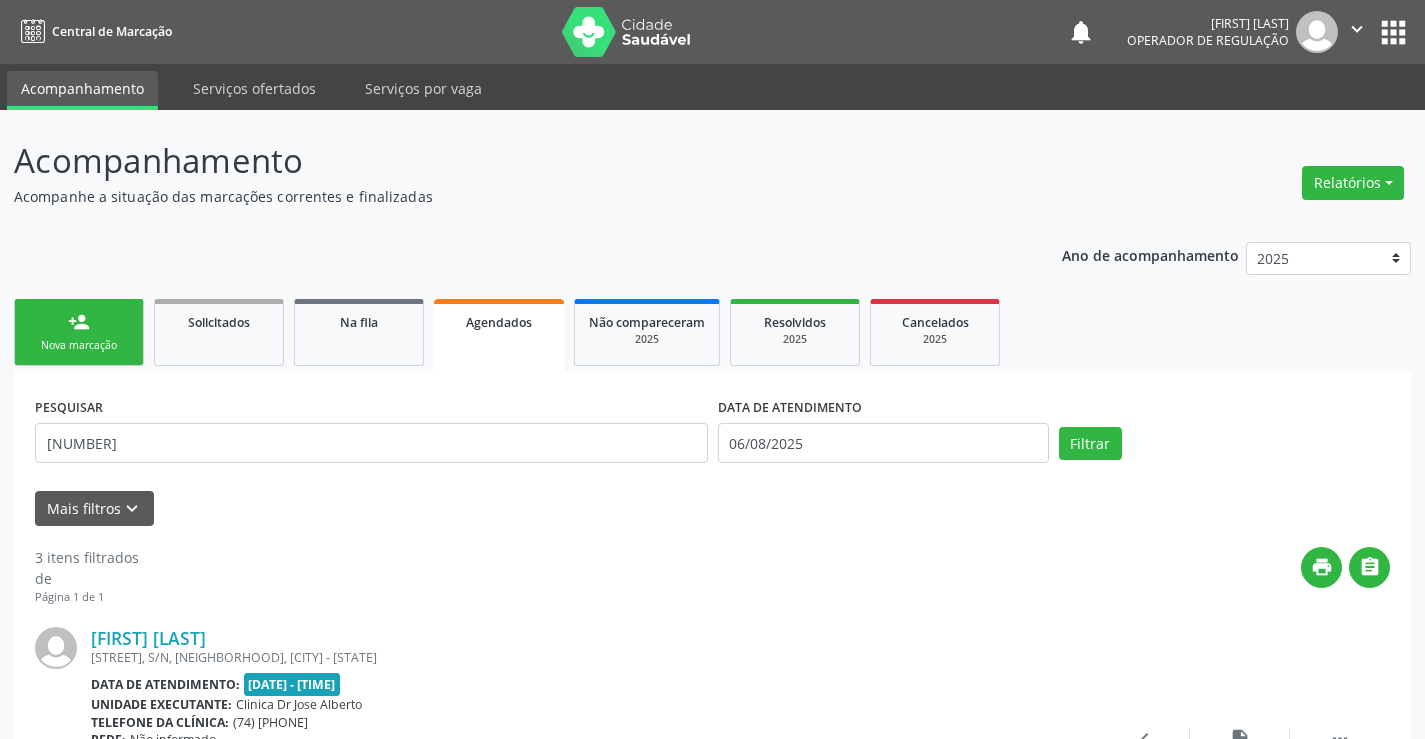 click on "person_add" at bounding box center (79, 322) 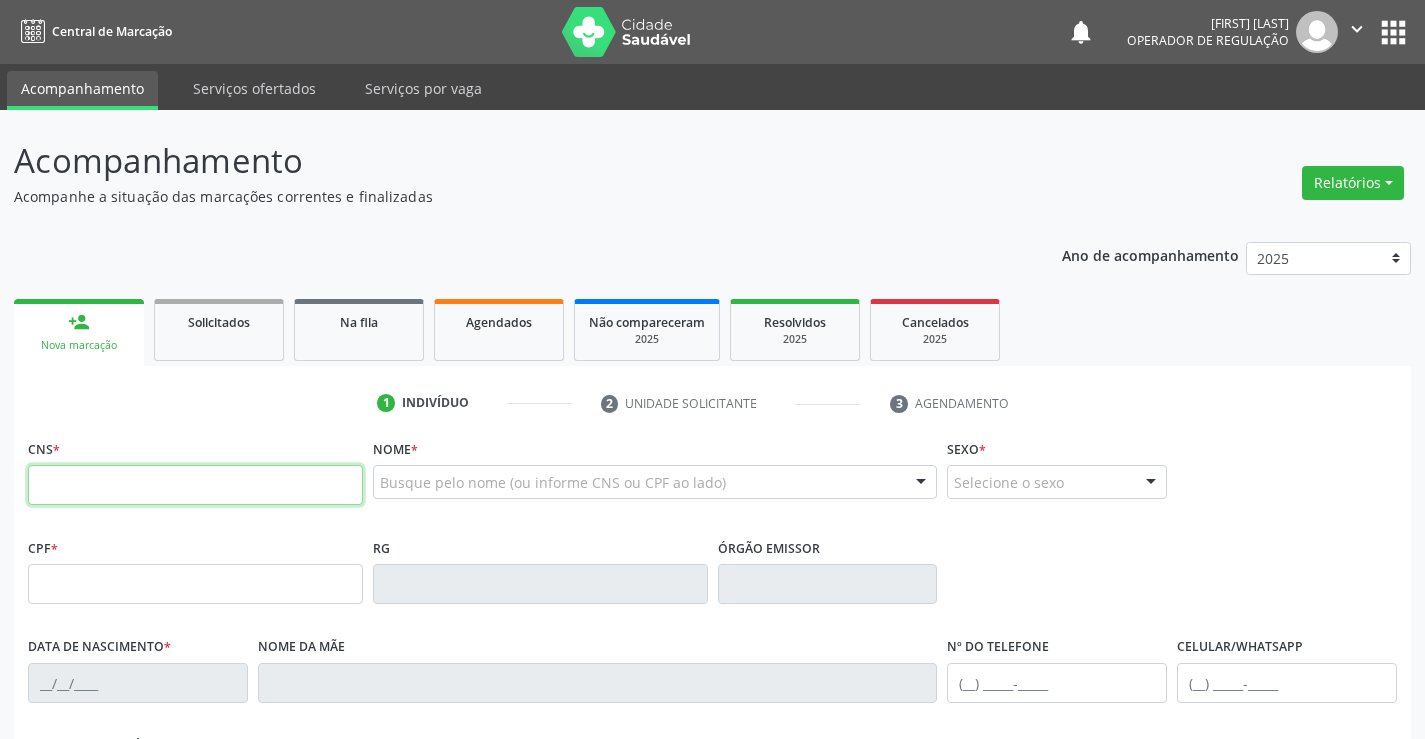 click at bounding box center [195, 485] 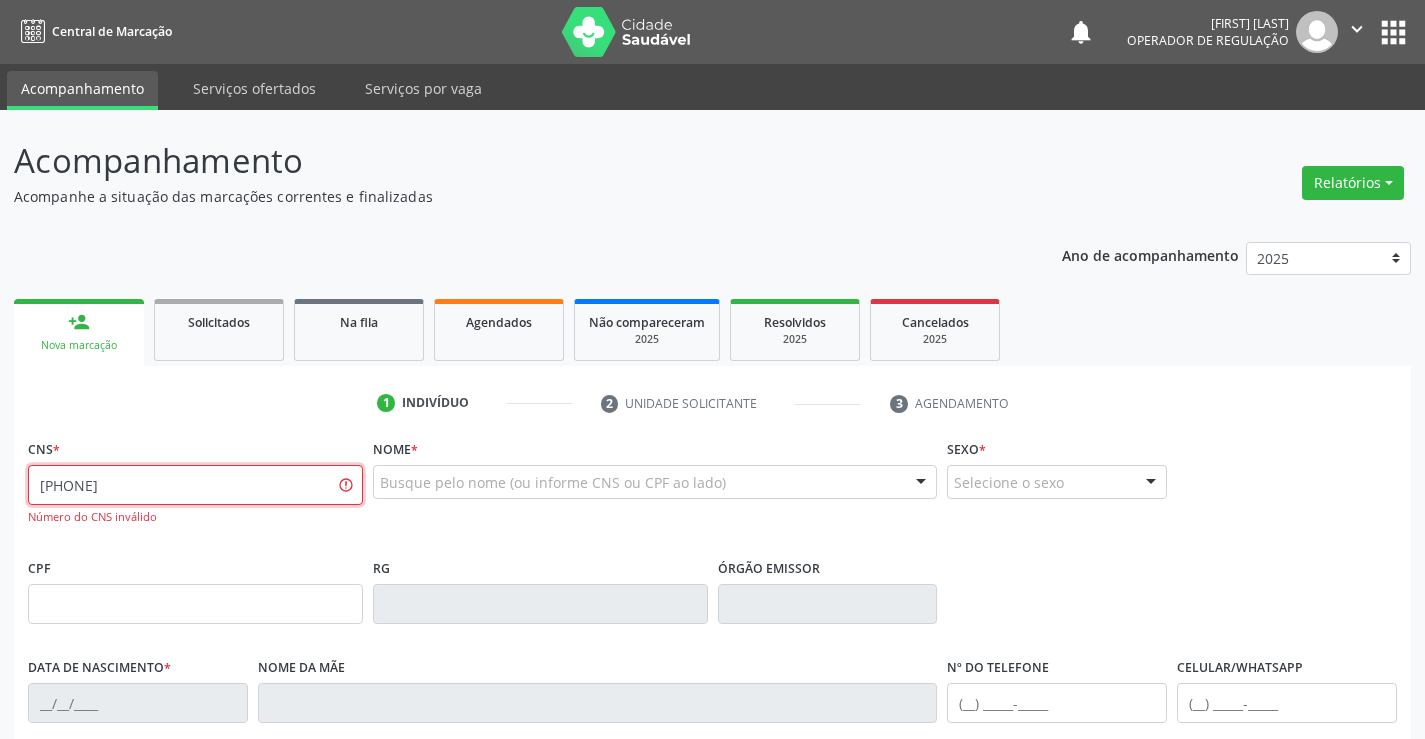 type on "[PHONE]" 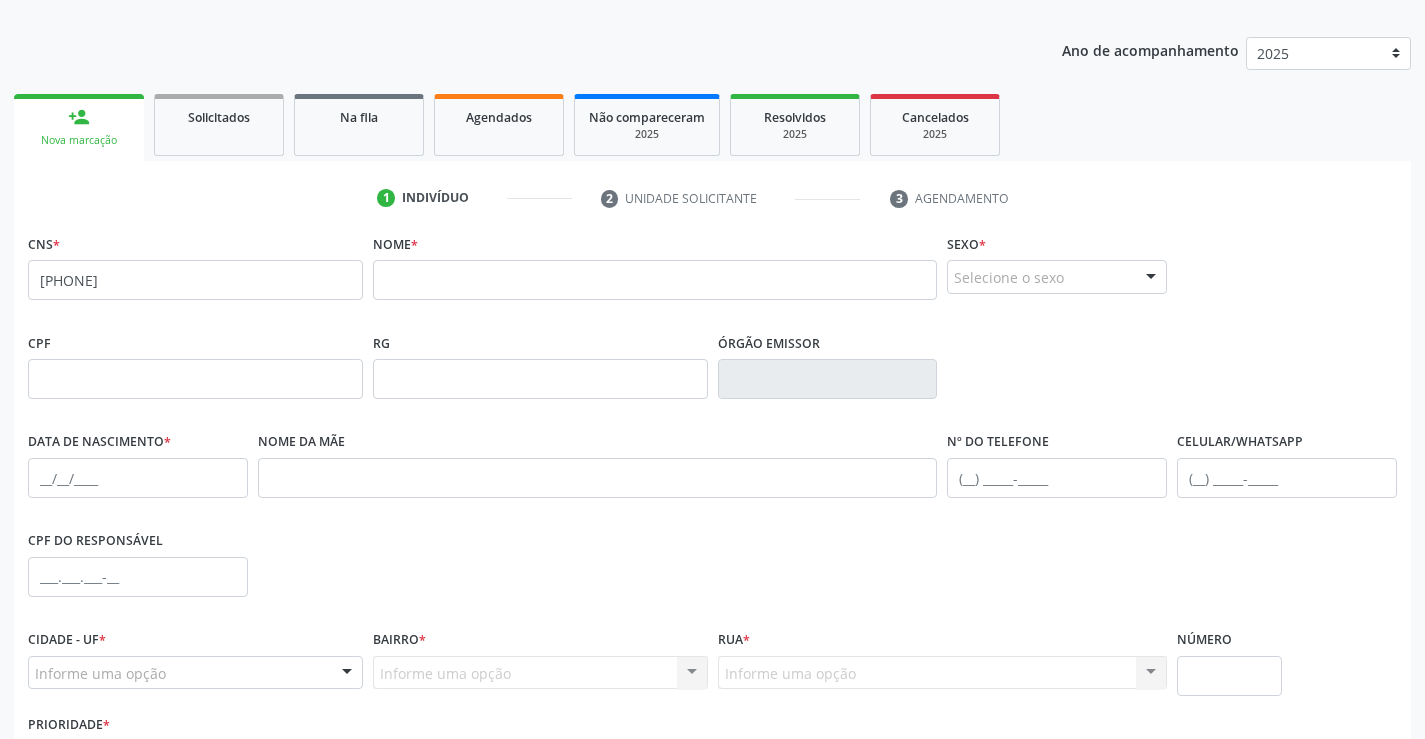 scroll, scrollTop: 214, scrollLeft: 0, axis: vertical 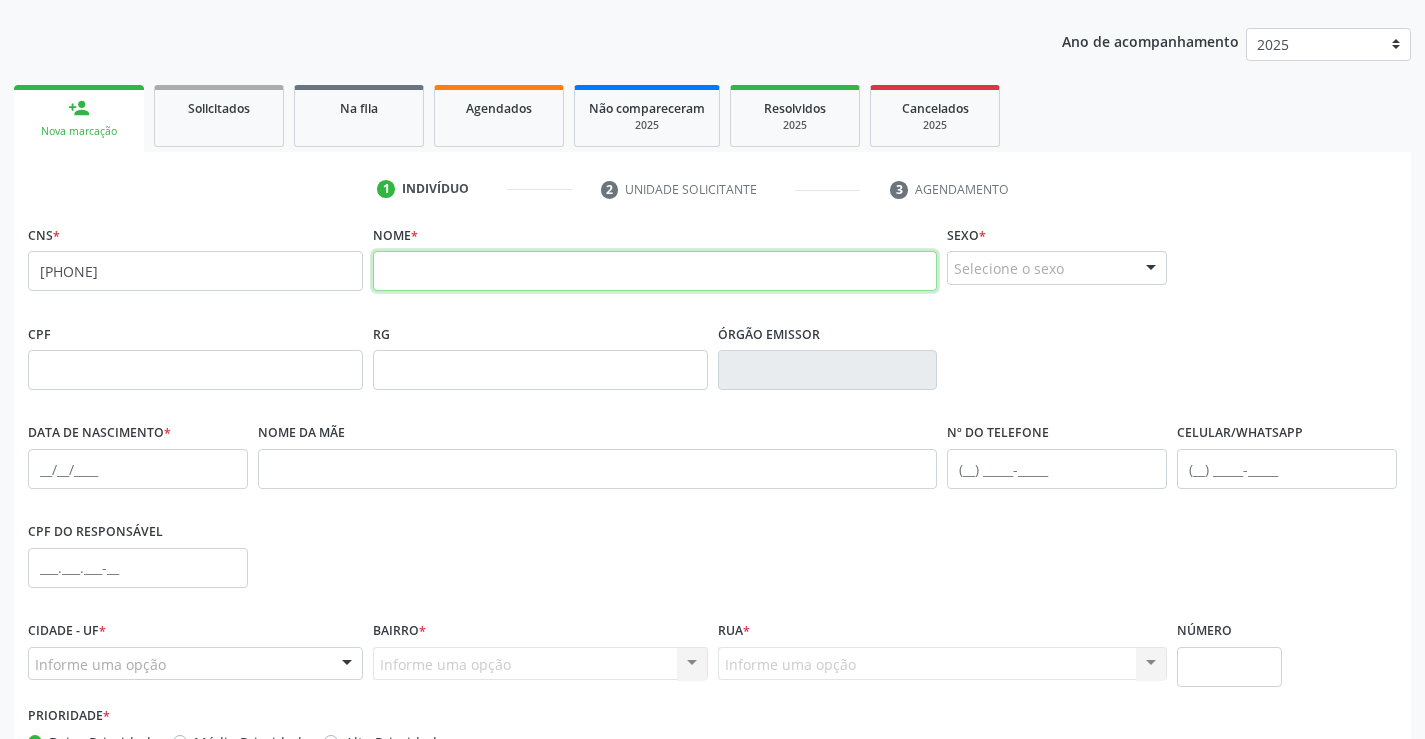 click at bounding box center (655, 271) 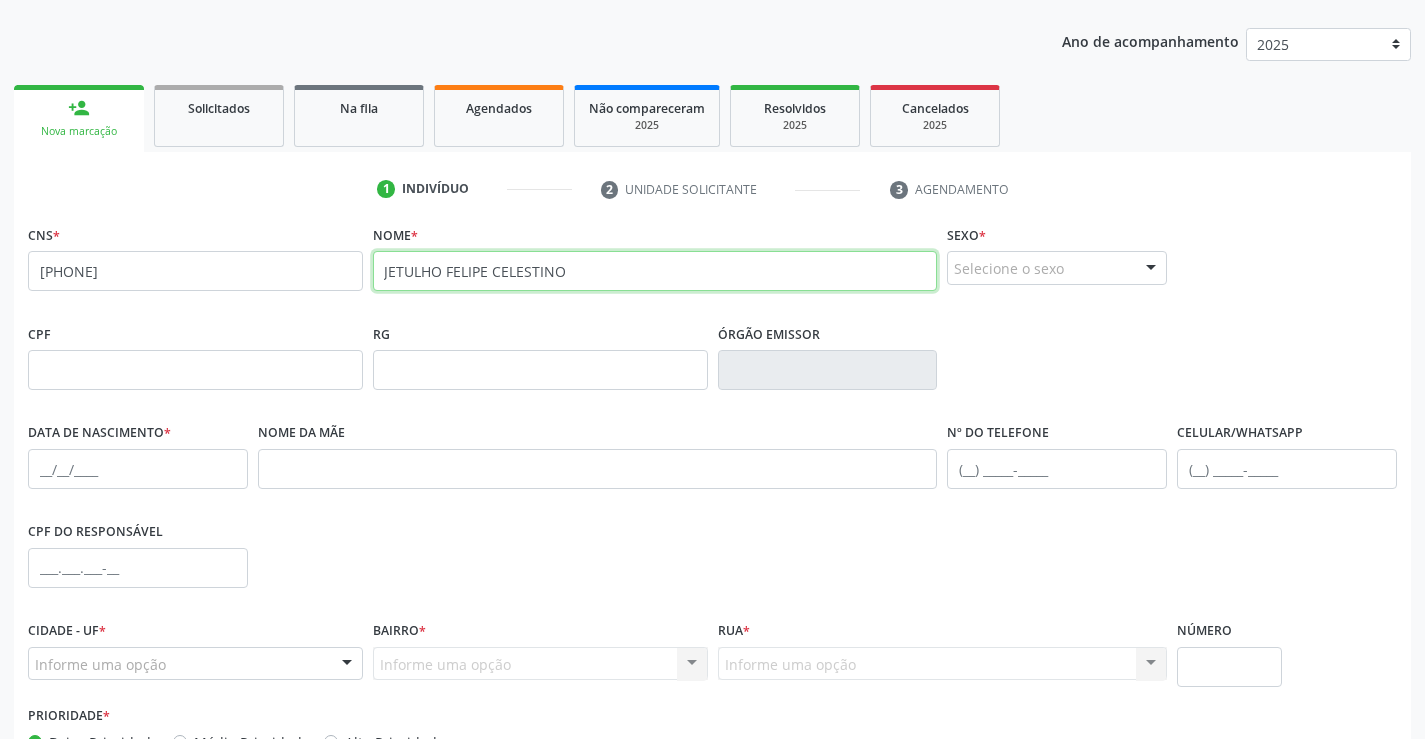 type on "JETULHO FELIPE CELESTINO" 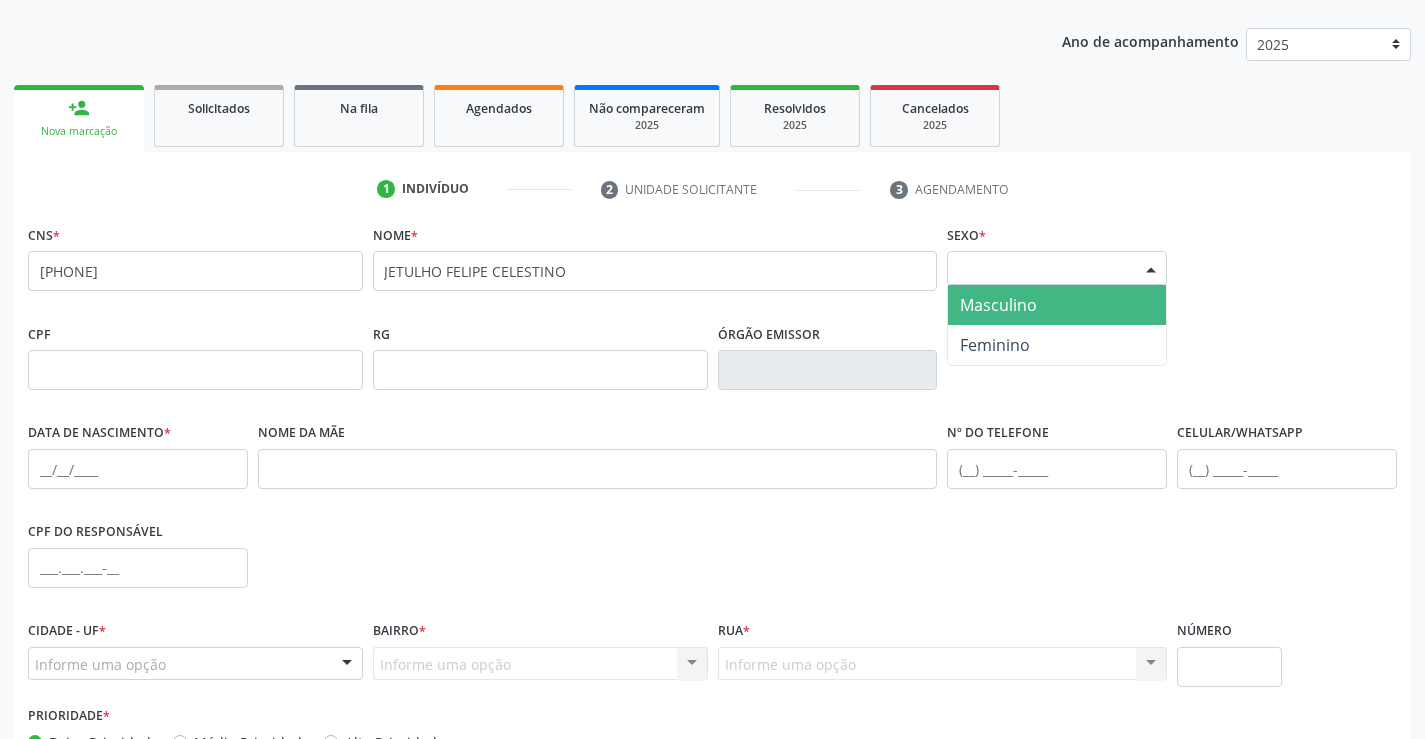 click at bounding box center [1151, 269] 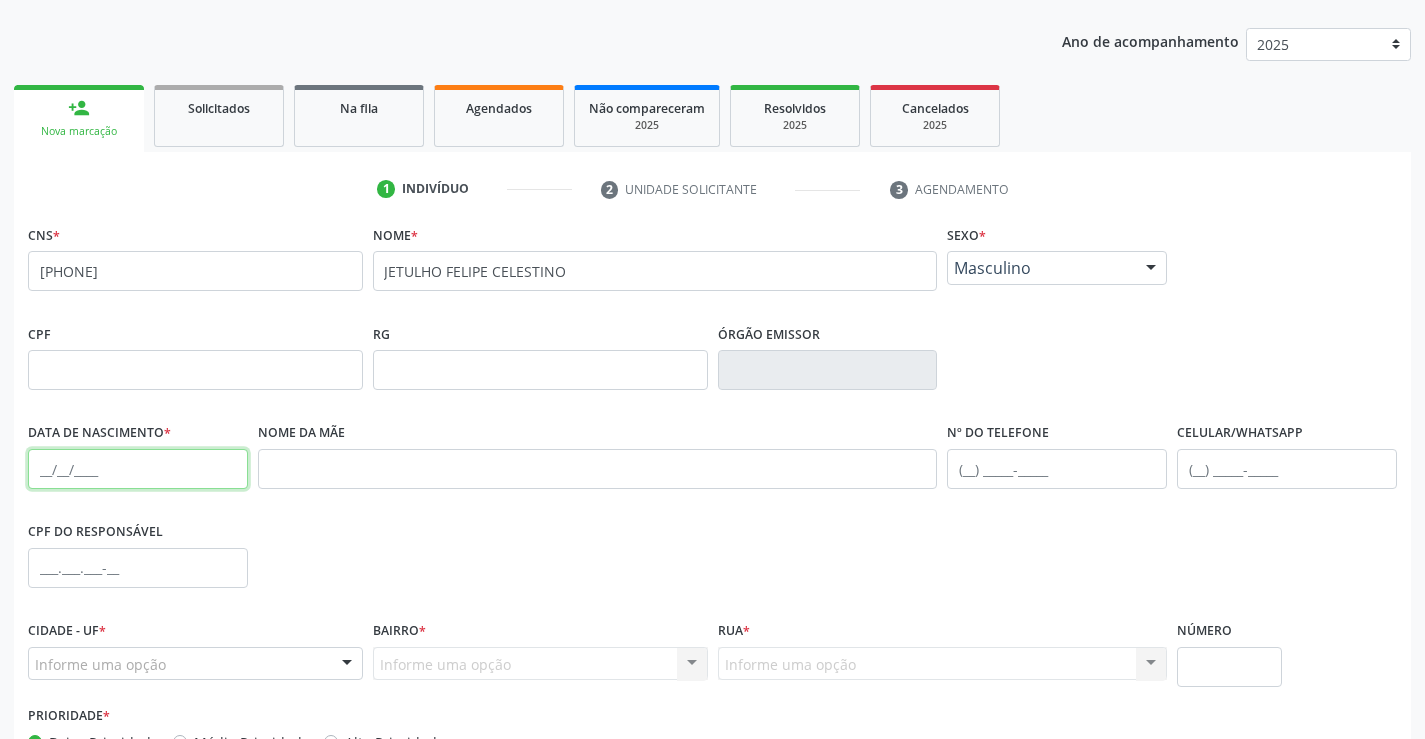 click at bounding box center (138, 469) 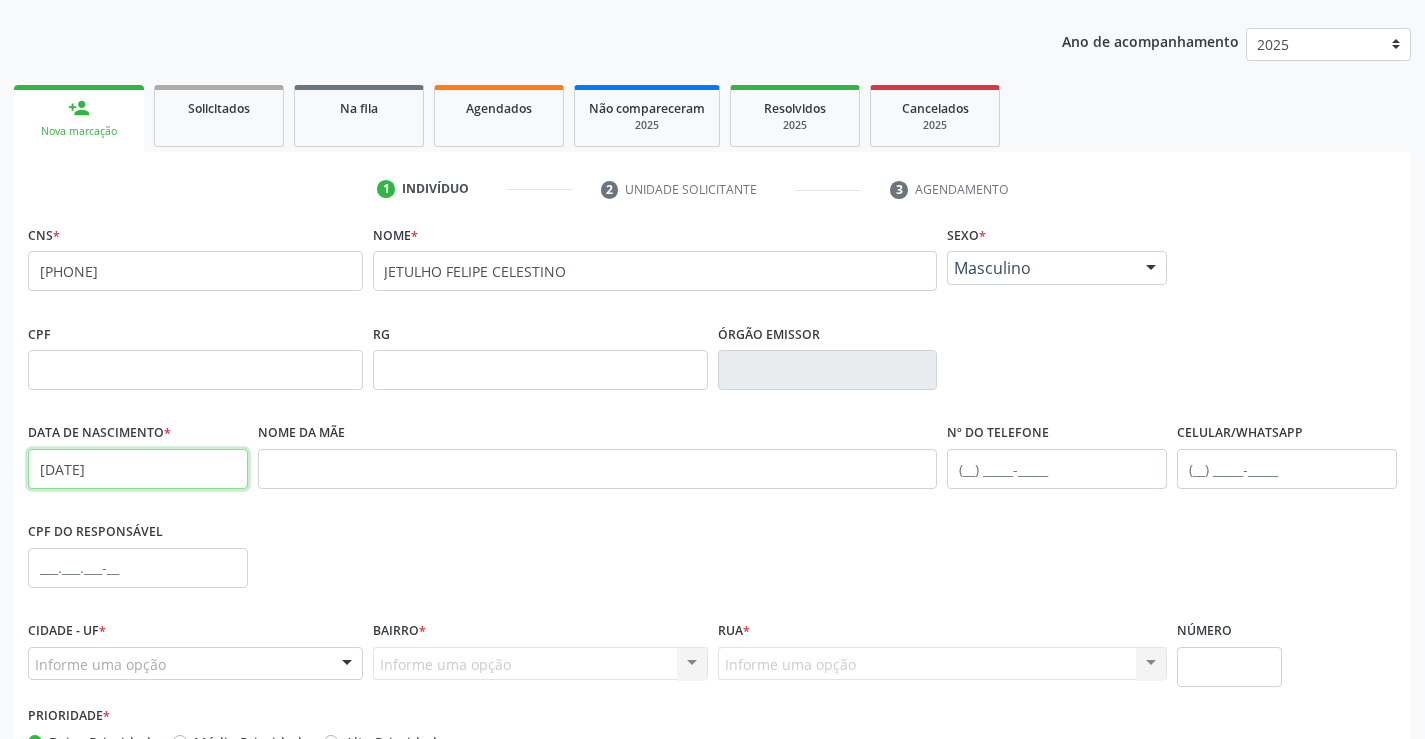 type on "[DATE]" 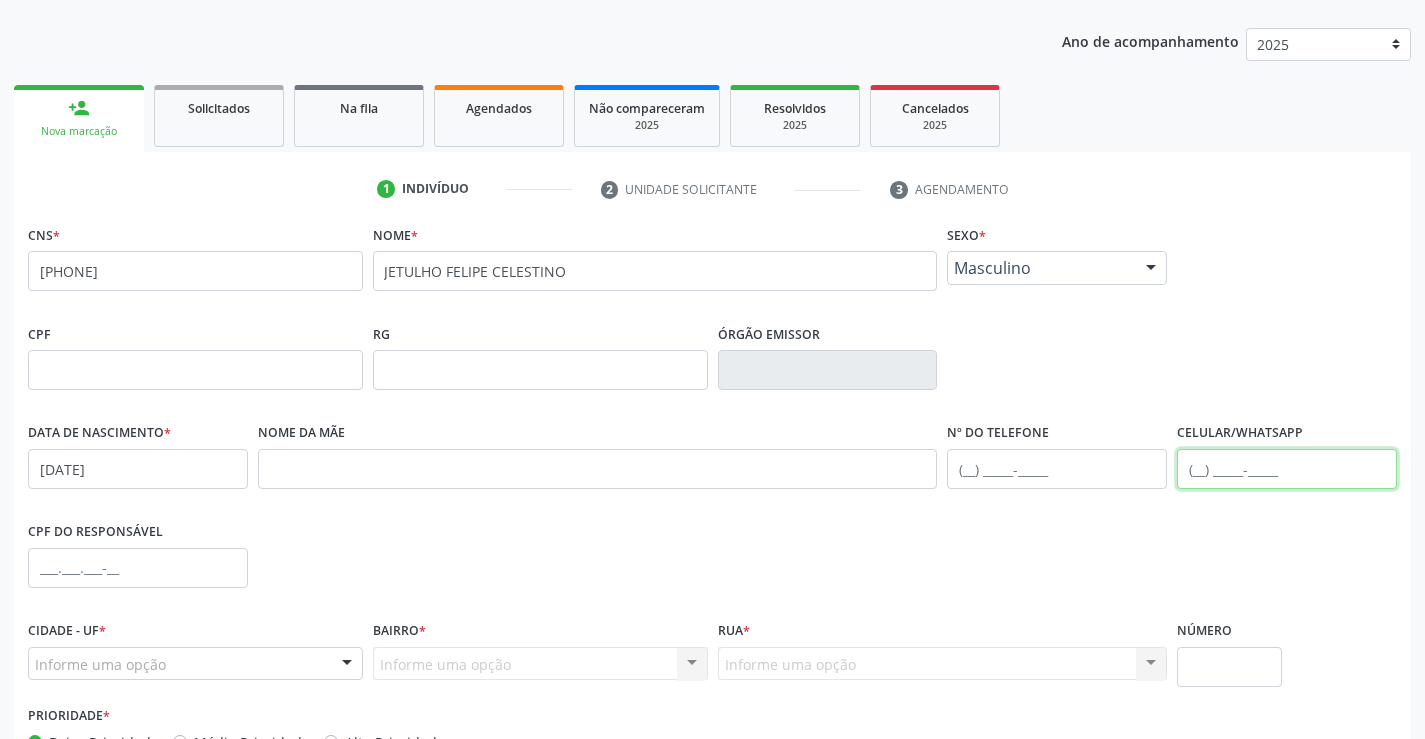 click at bounding box center [1287, 469] 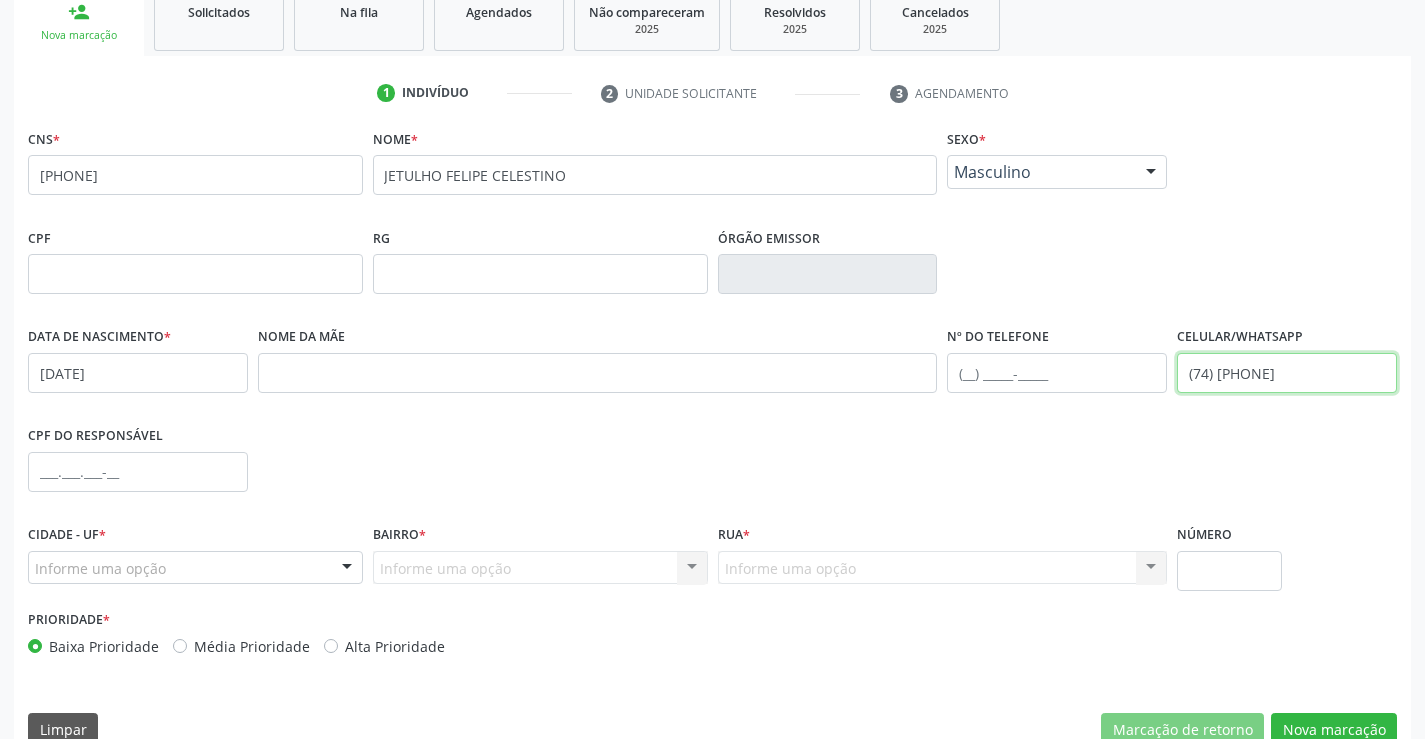 scroll, scrollTop: 345, scrollLeft: 0, axis: vertical 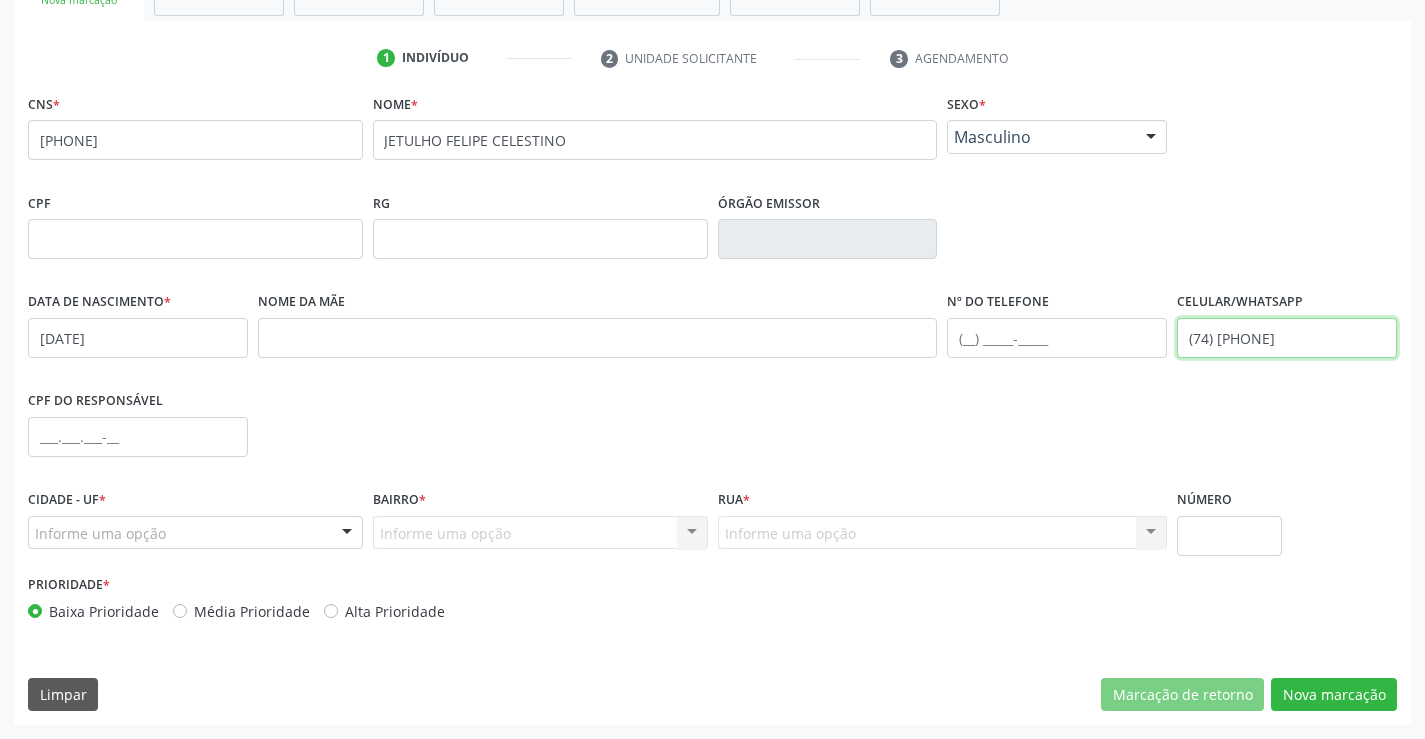 type on "(74) [PHONE]" 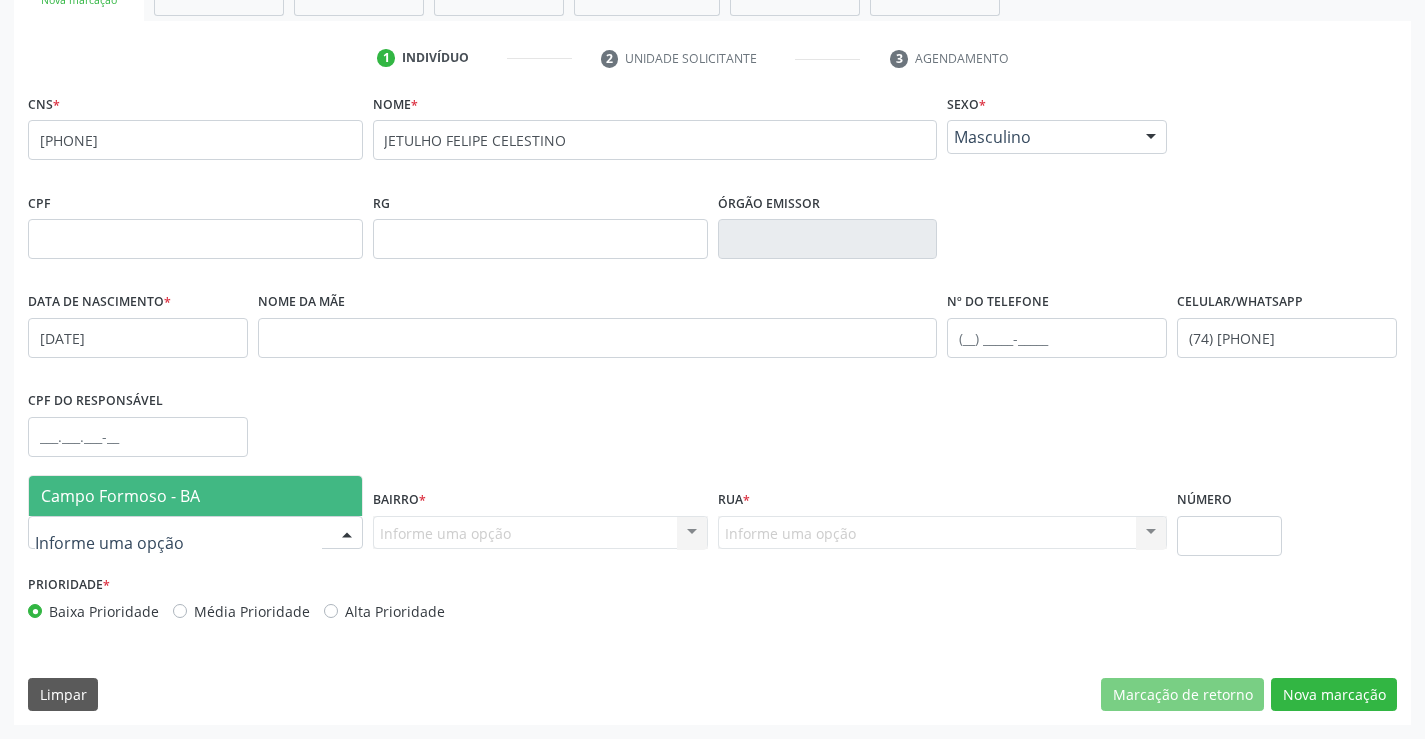 click at bounding box center (347, 534) 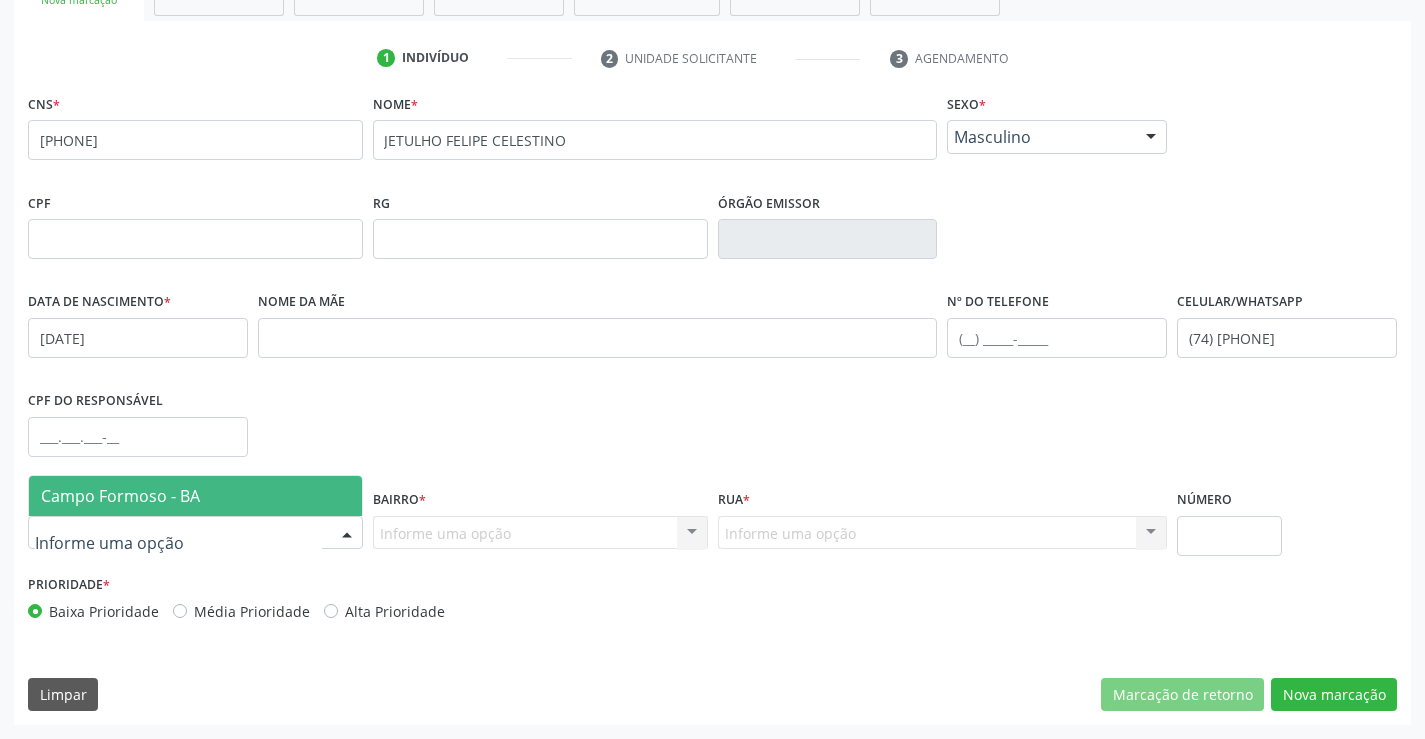 click on "Campo Formoso - BA" at bounding box center [195, 496] 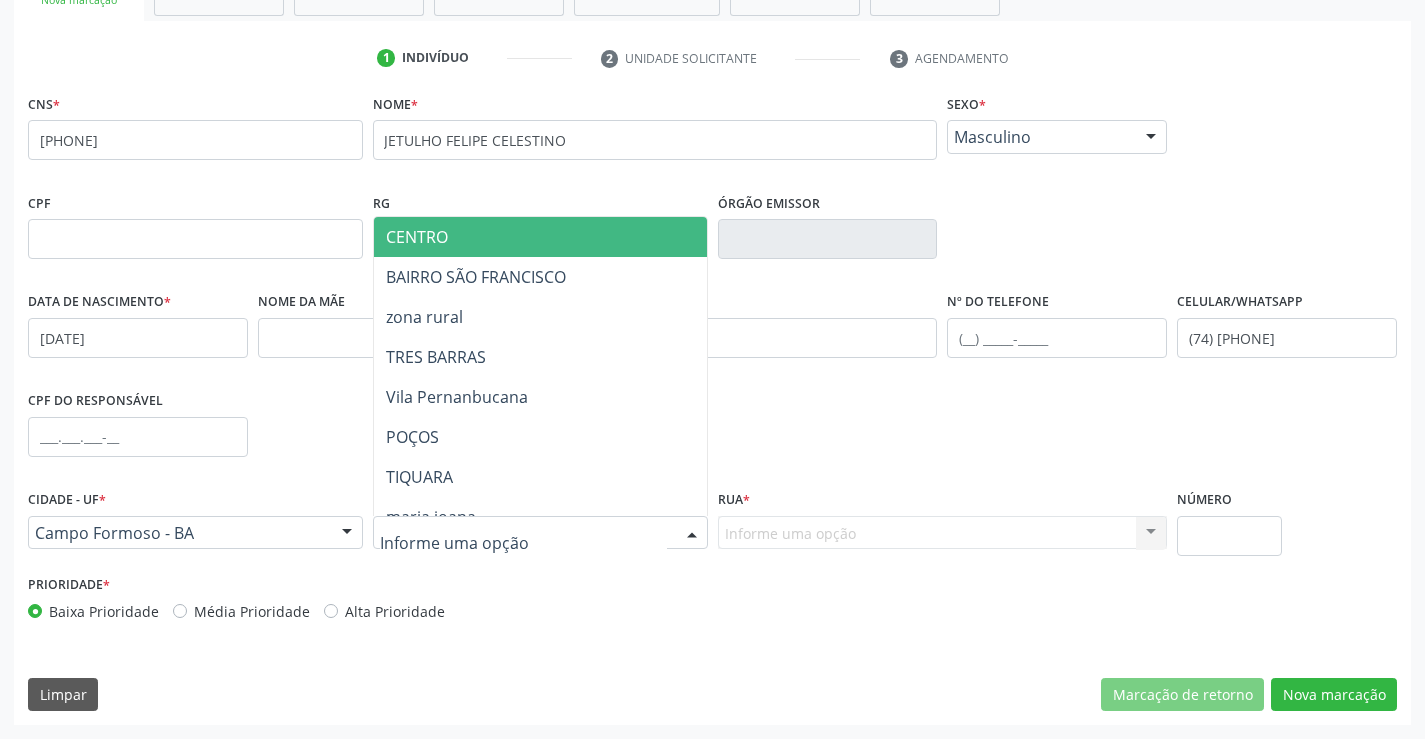 click at bounding box center (692, 534) 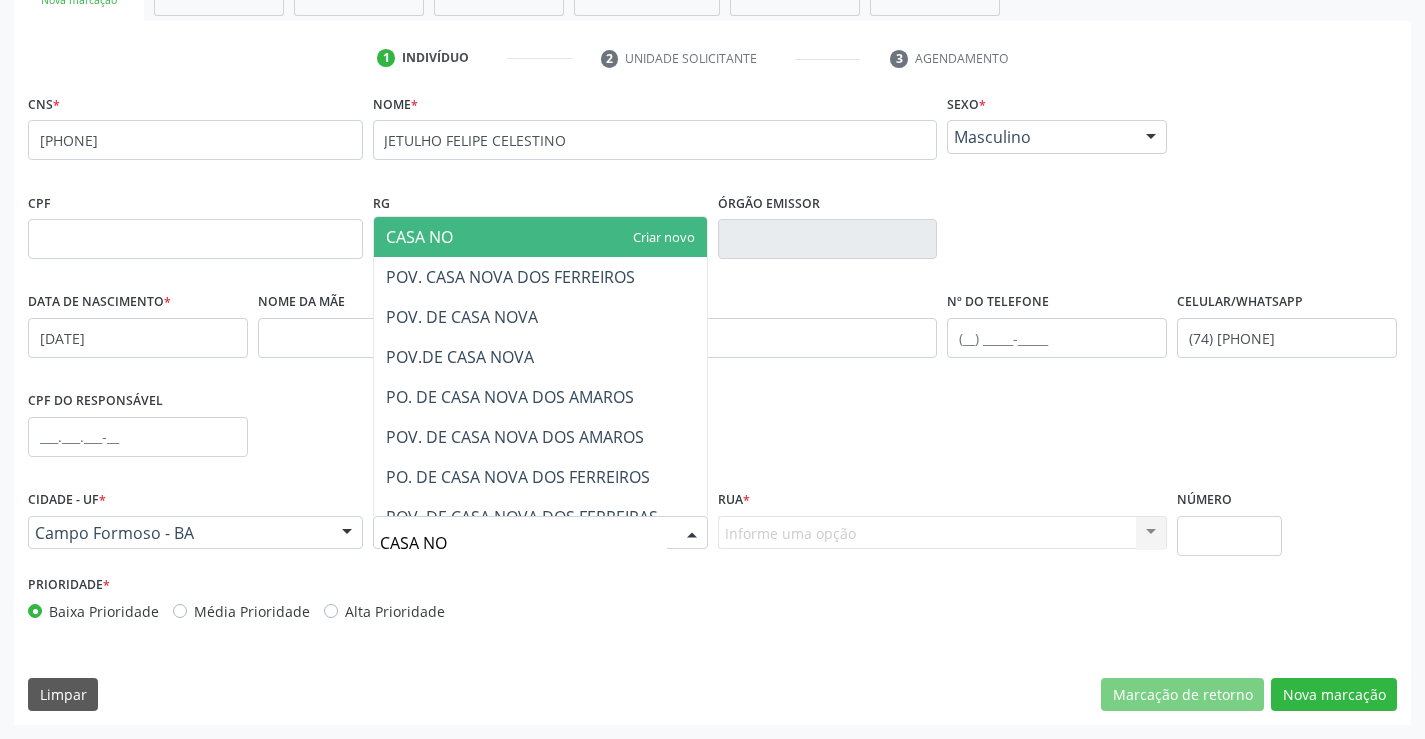 type on "CASA NOV" 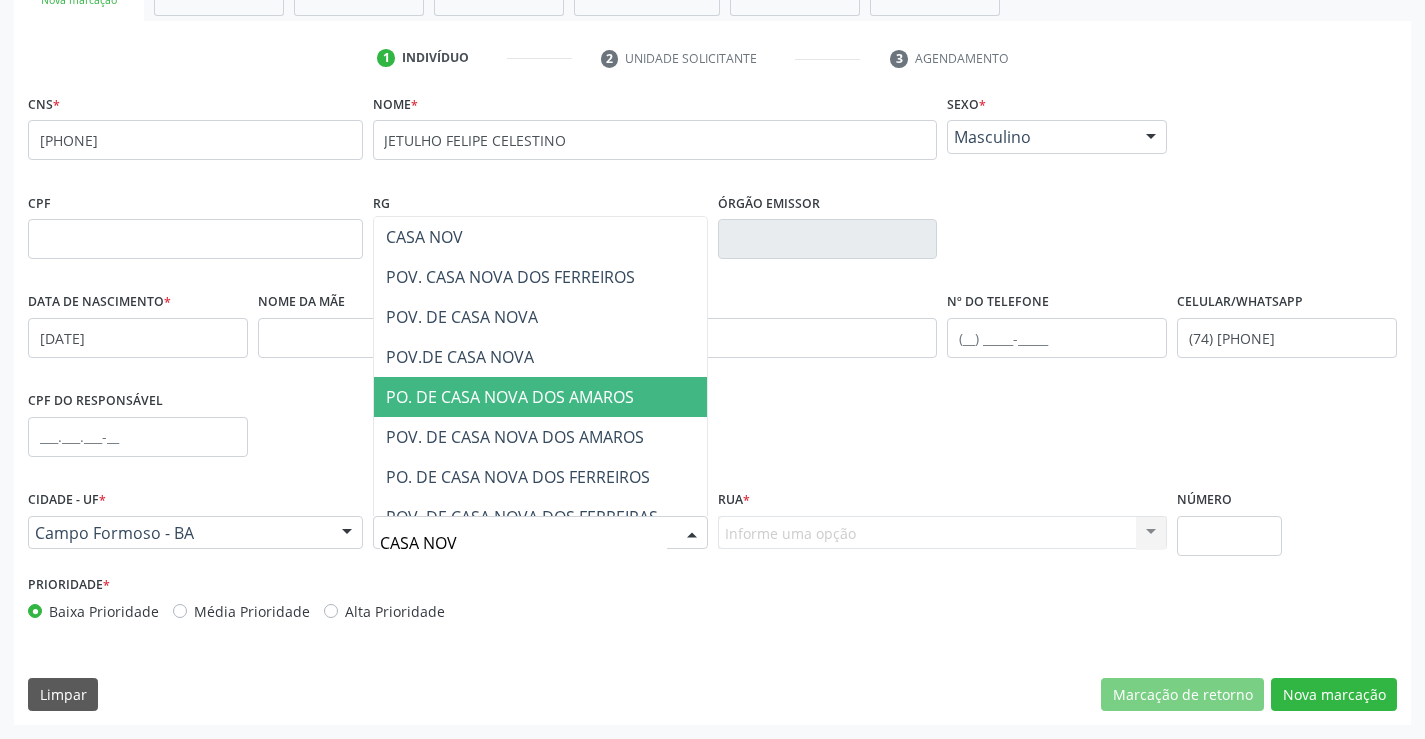 click on "PO. DE CASA NOVA DOS AMAROS" at bounding box center (510, 397) 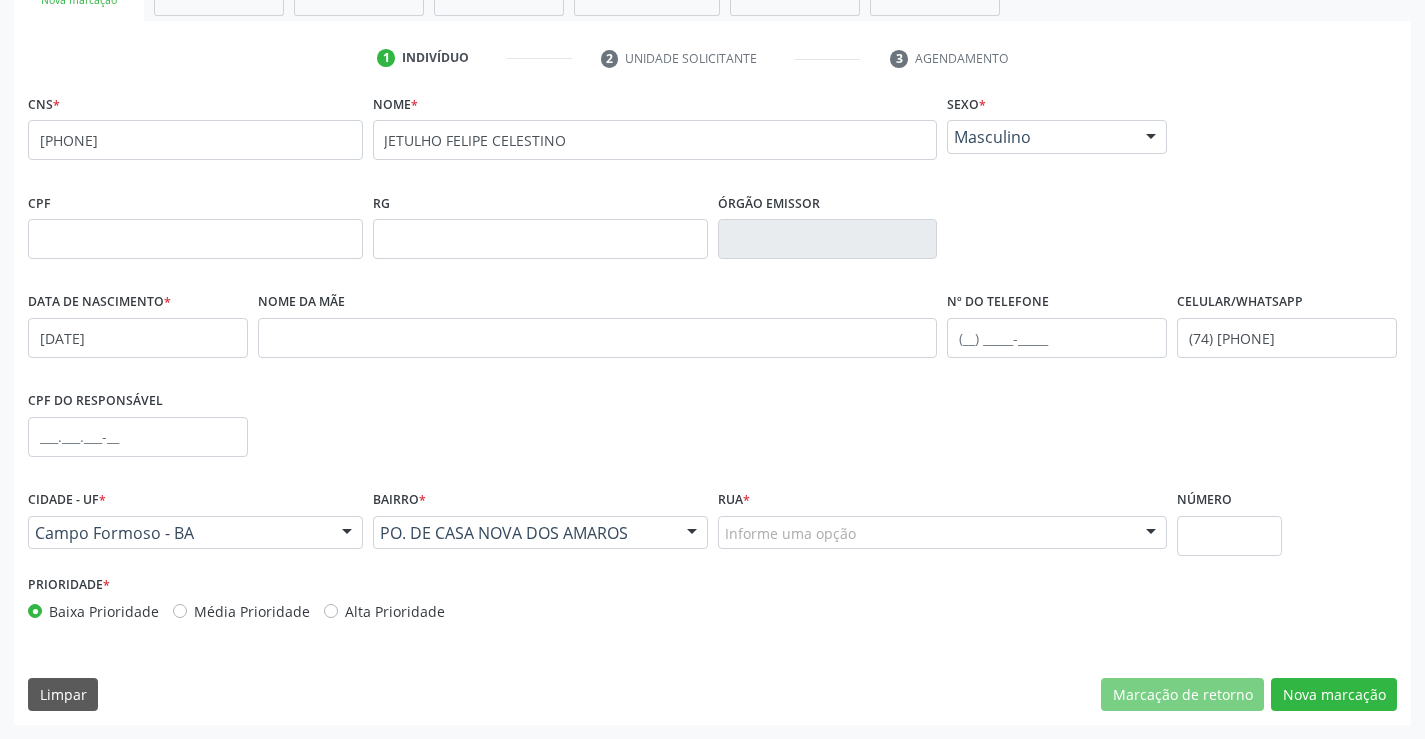 click at bounding box center [1151, 534] 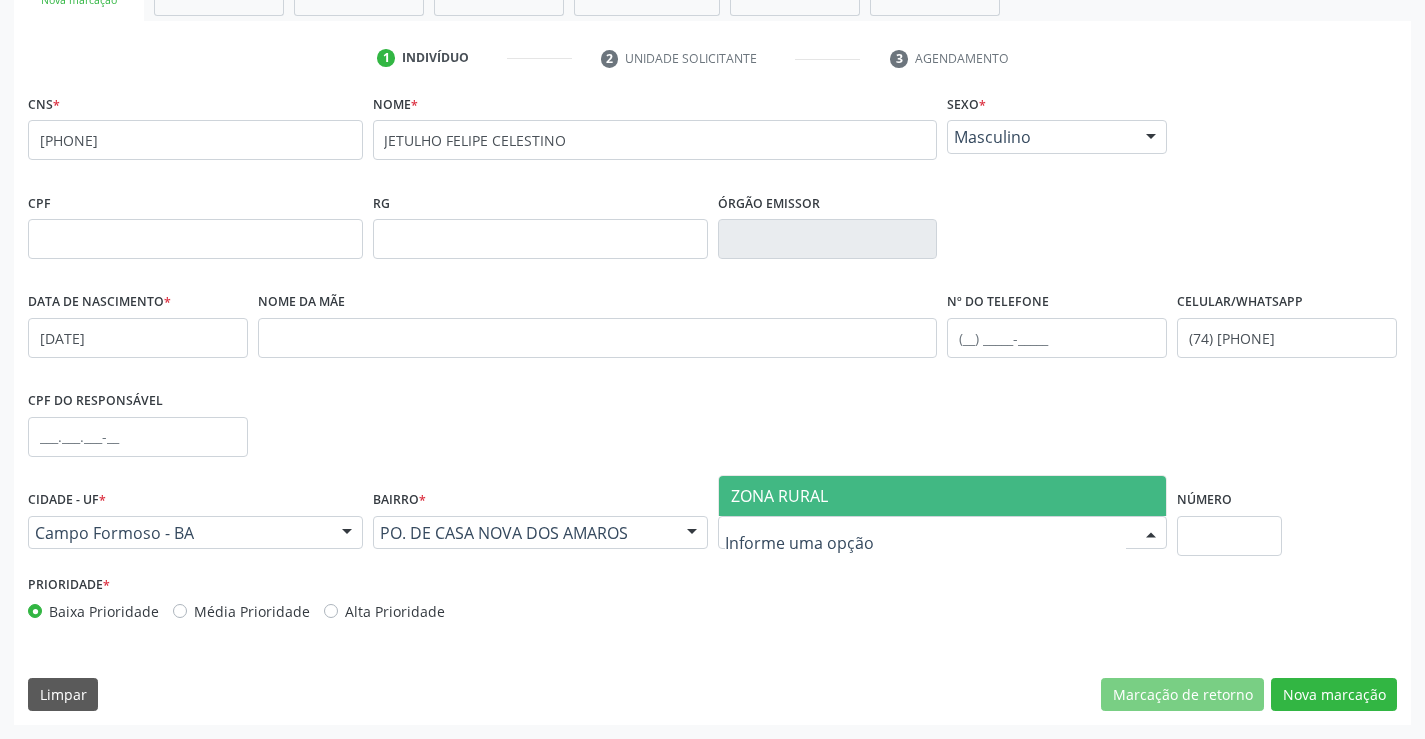 click on "ZONA RURAL" at bounding box center (779, 496) 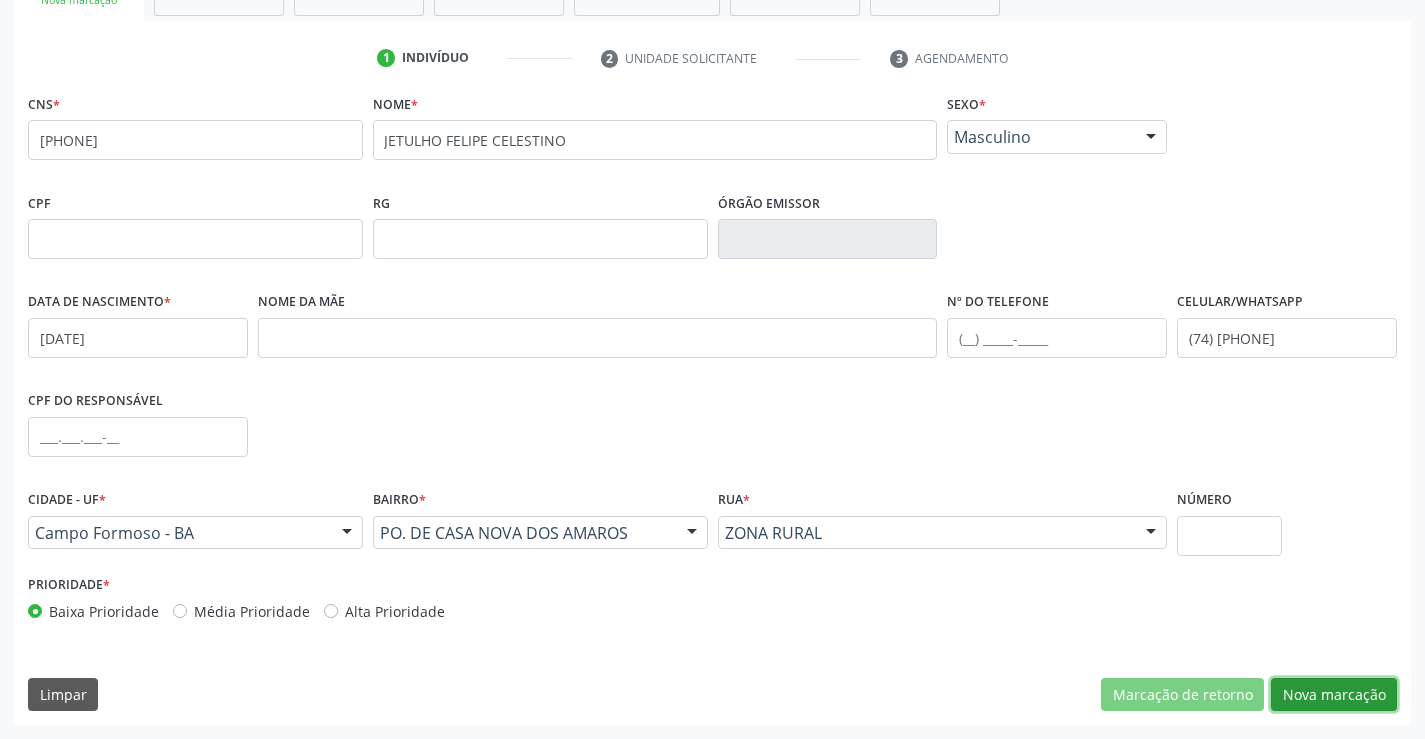 click on "Nova marcação" at bounding box center (1334, 695) 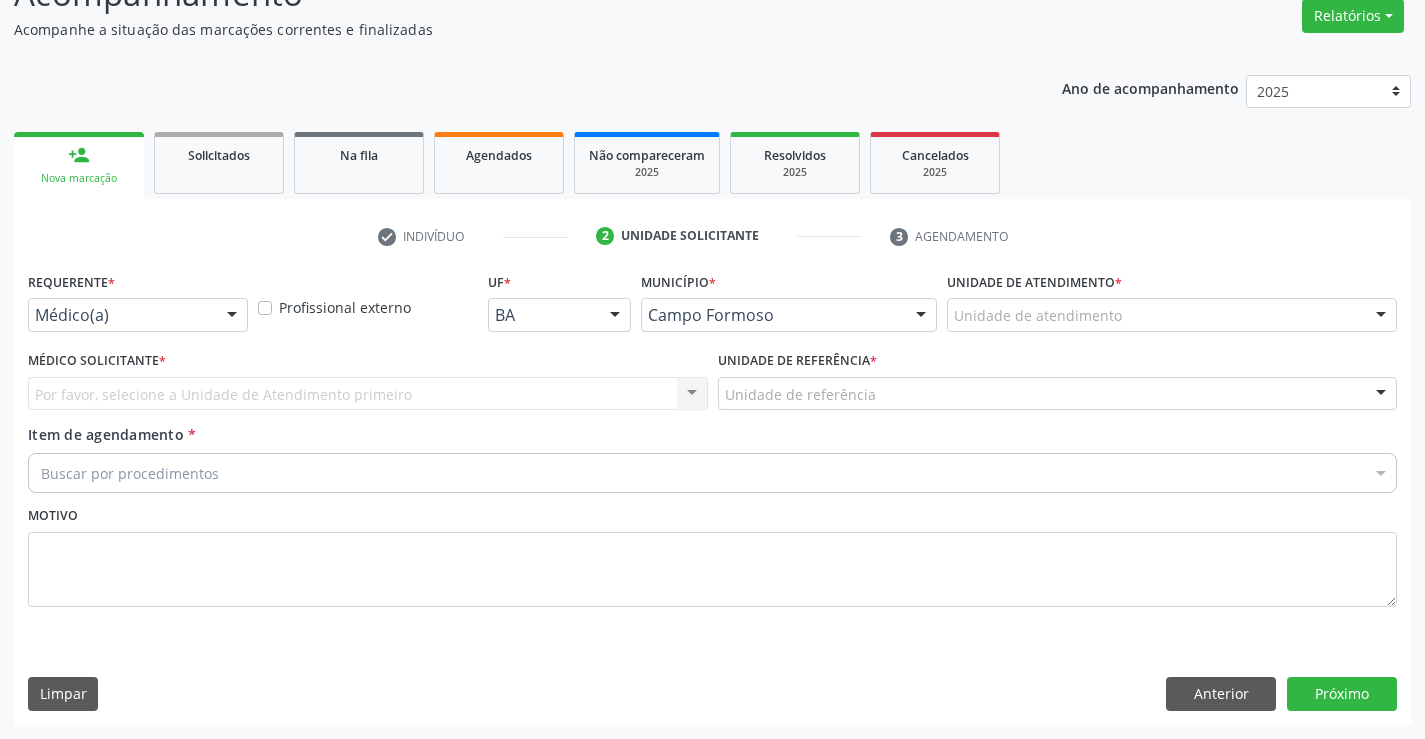 scroll, scrollTop: 167, scrollLeft: 0, axis: vertical 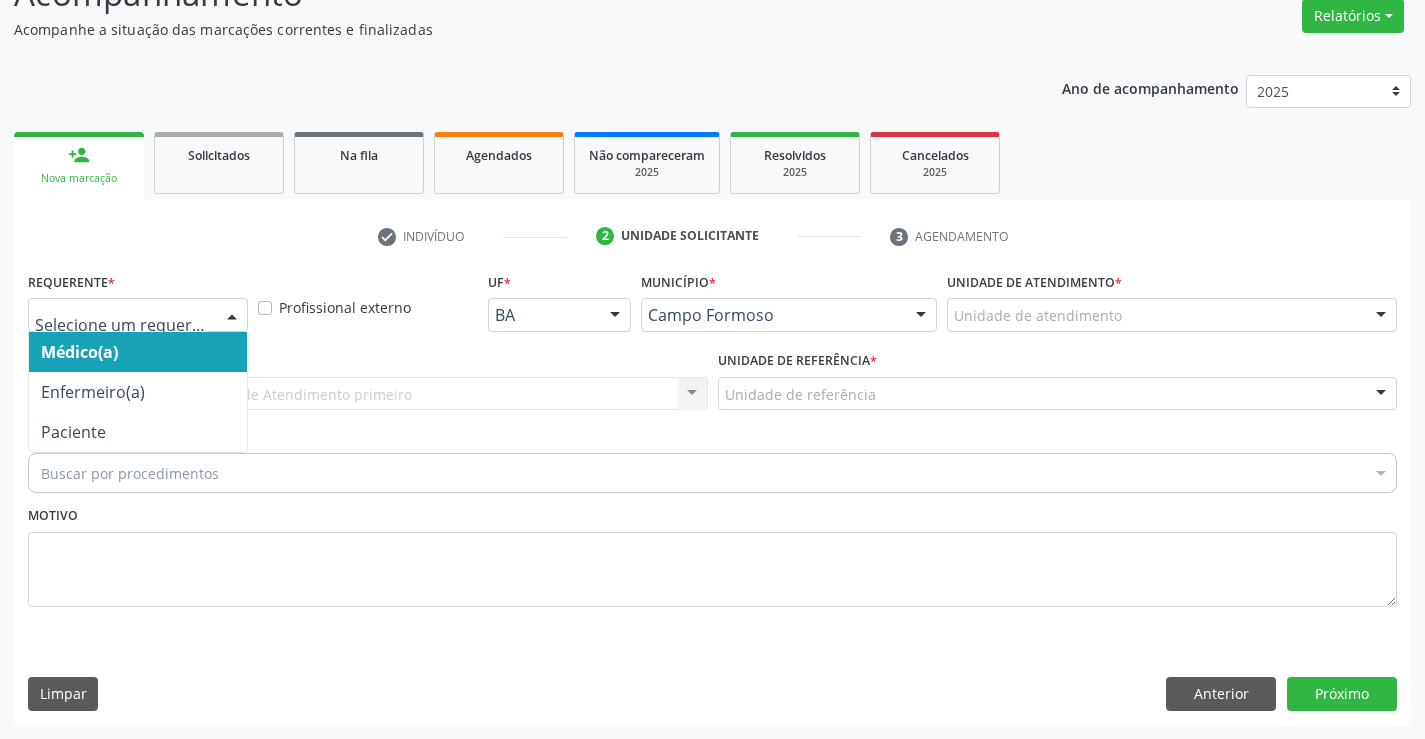 click at bounding box center (232, 316) 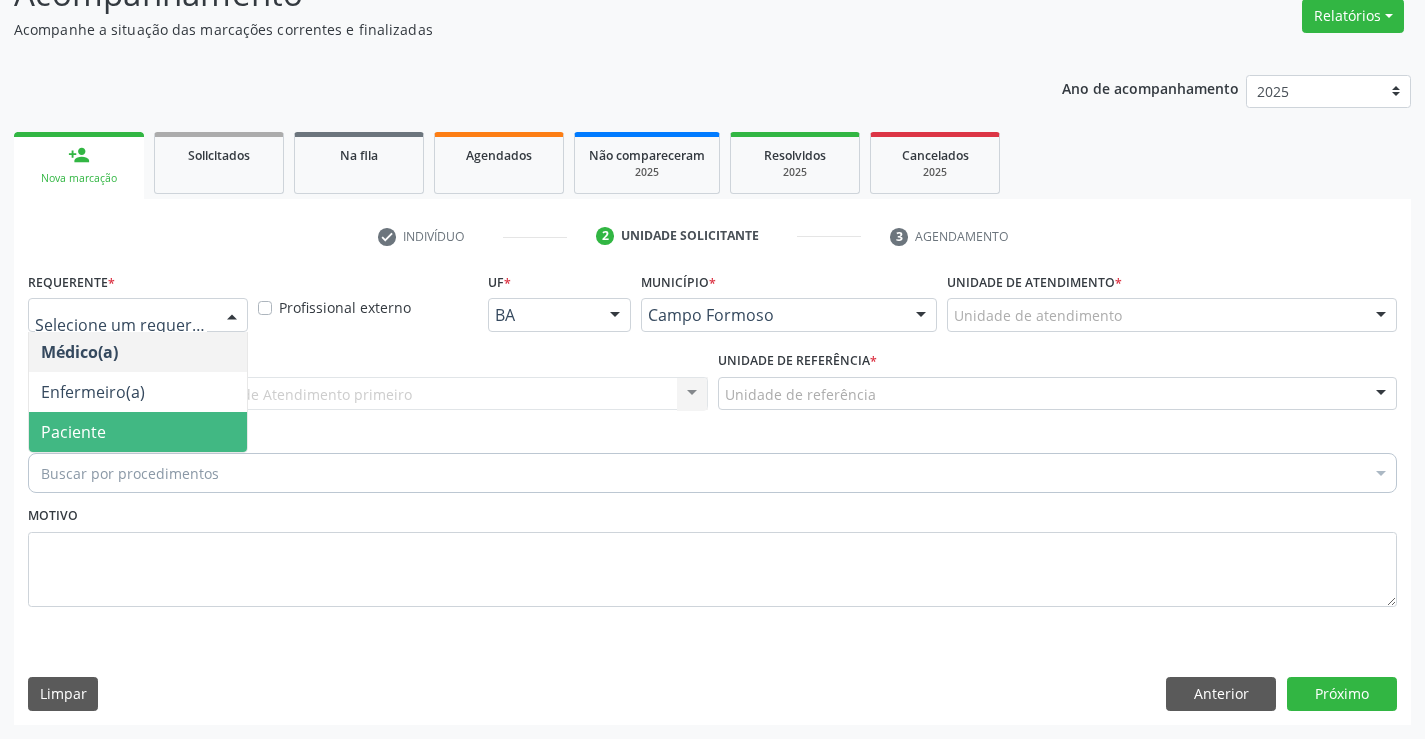 click on "Paciente" at bounding box center [138, 432] 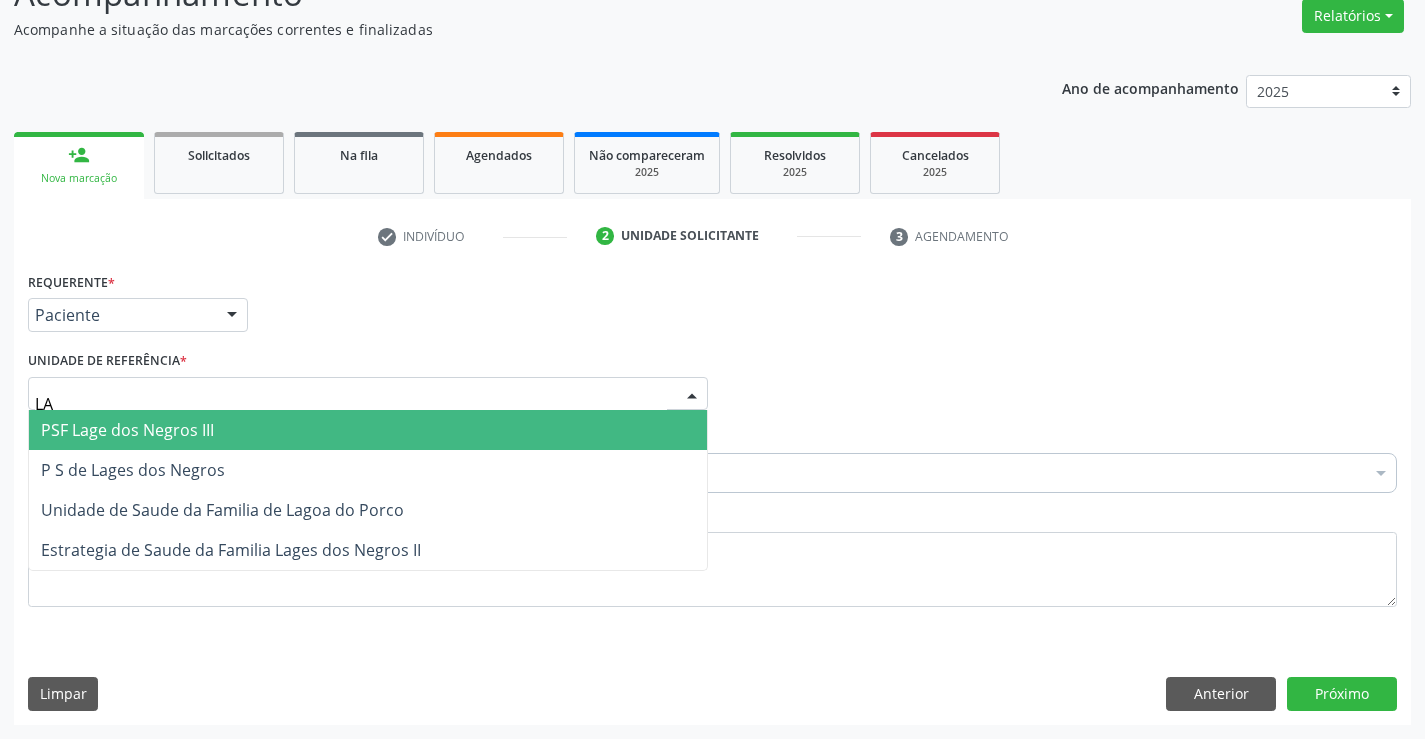 type on "LAG" 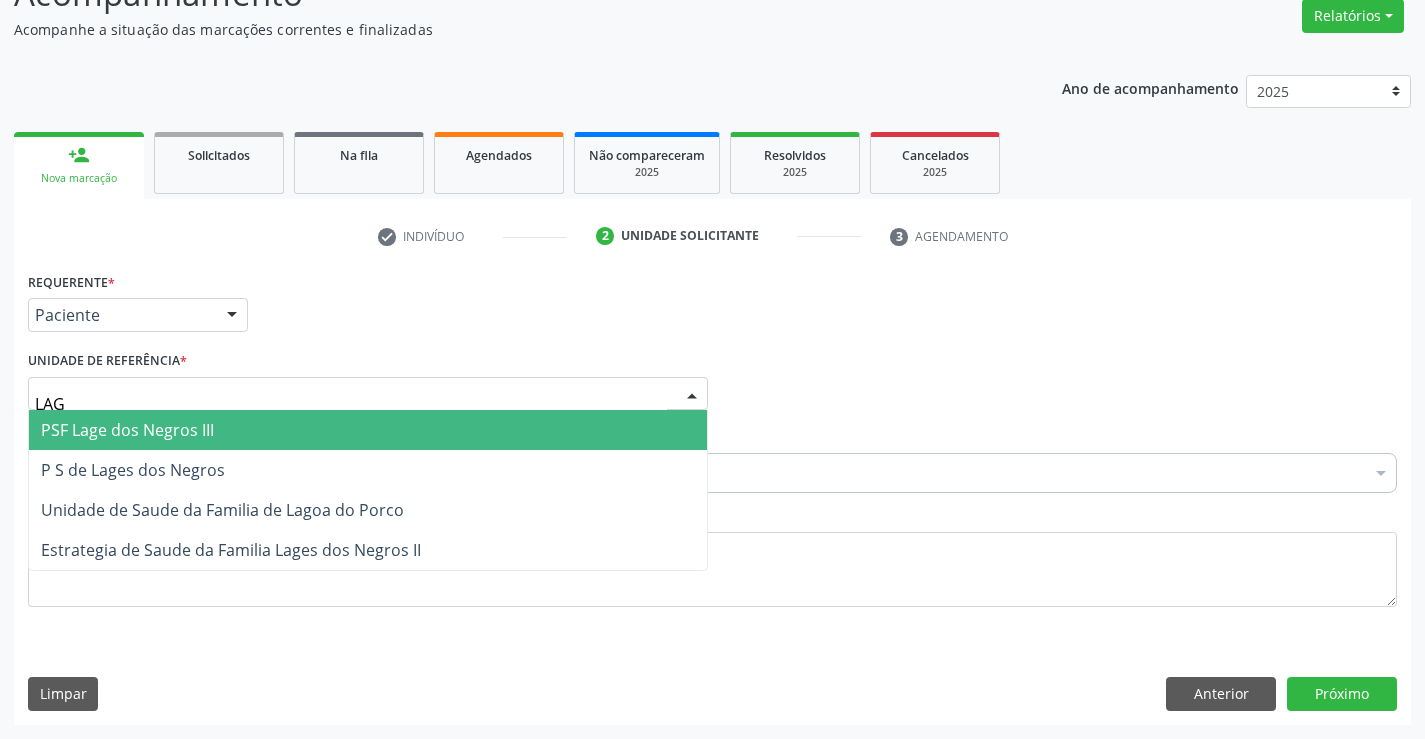 click on "PSF Lage dos Negros III" at bounding box center [127, 430] 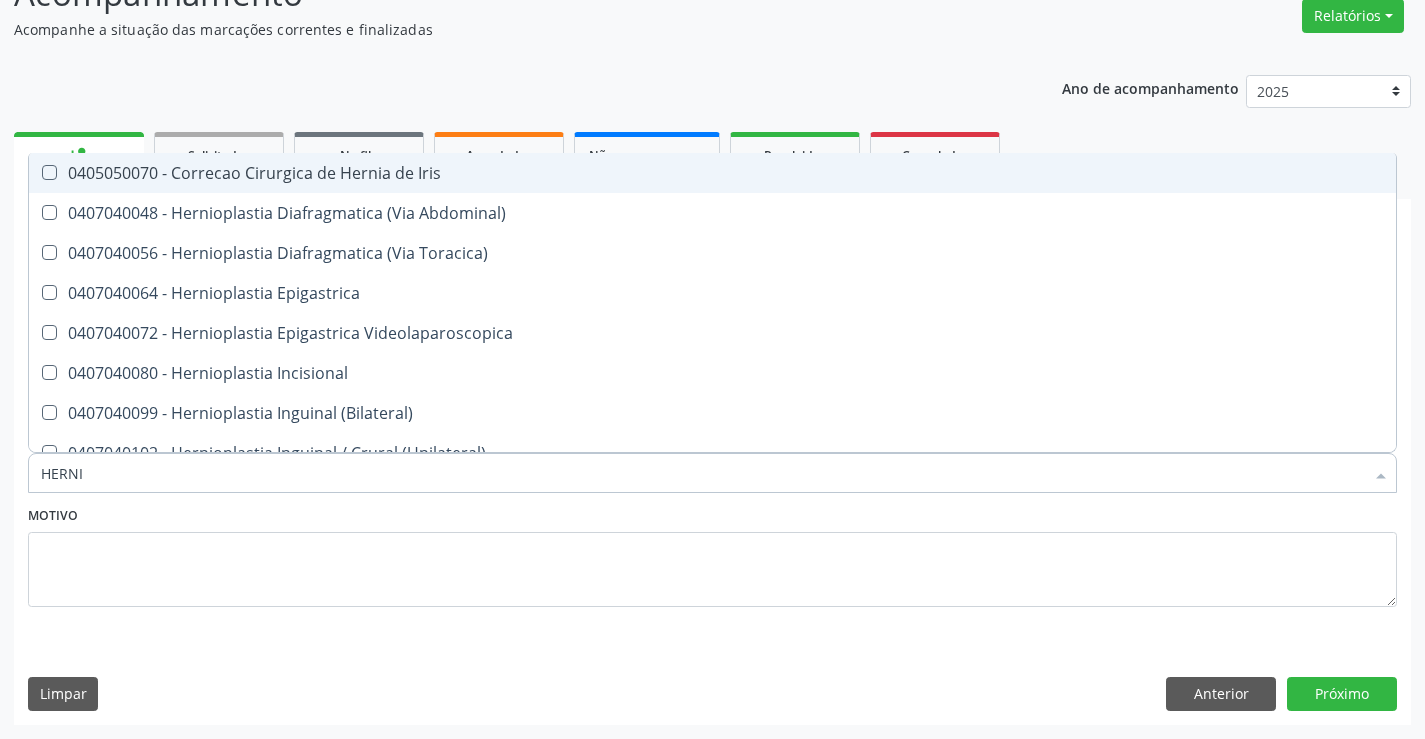 type on "[LASTNAME]" 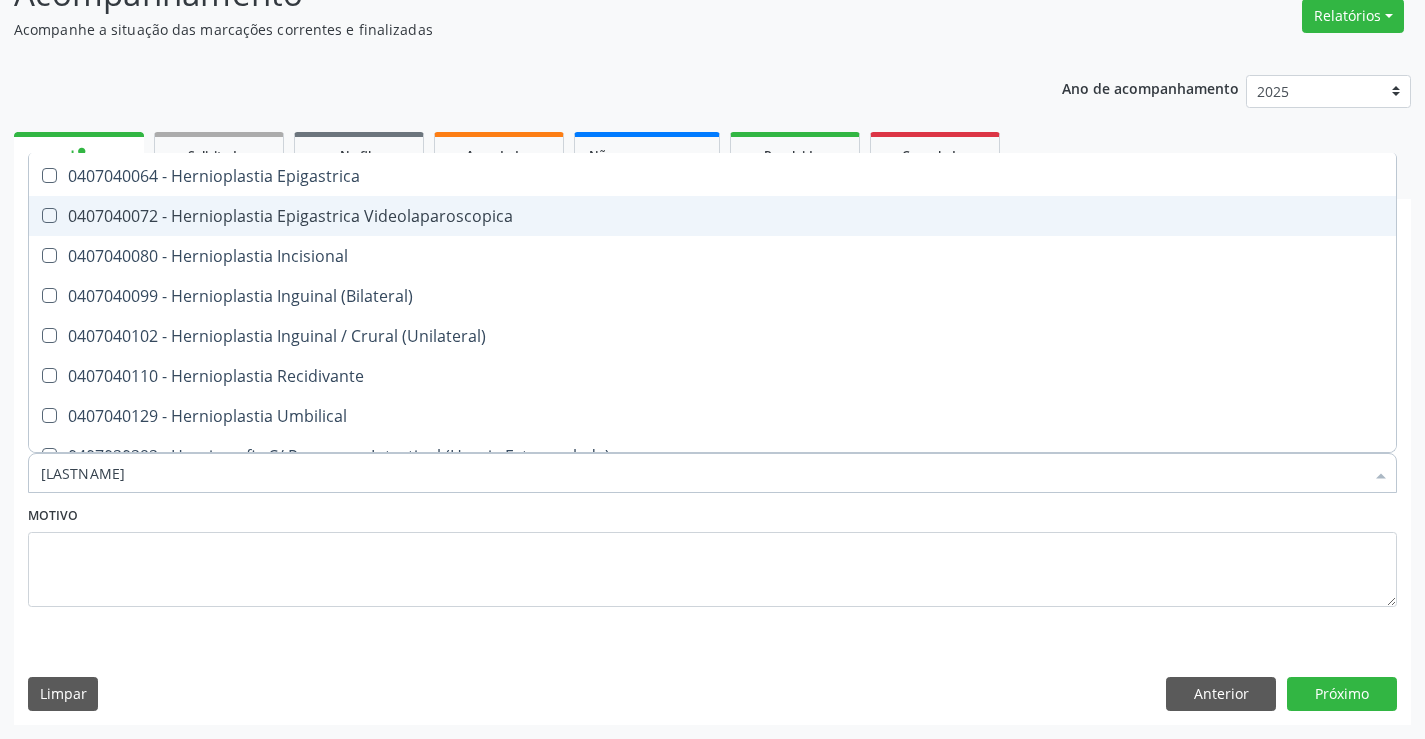 scroll, scrollTop: 89, scrollLeft: 0, axis: vertical 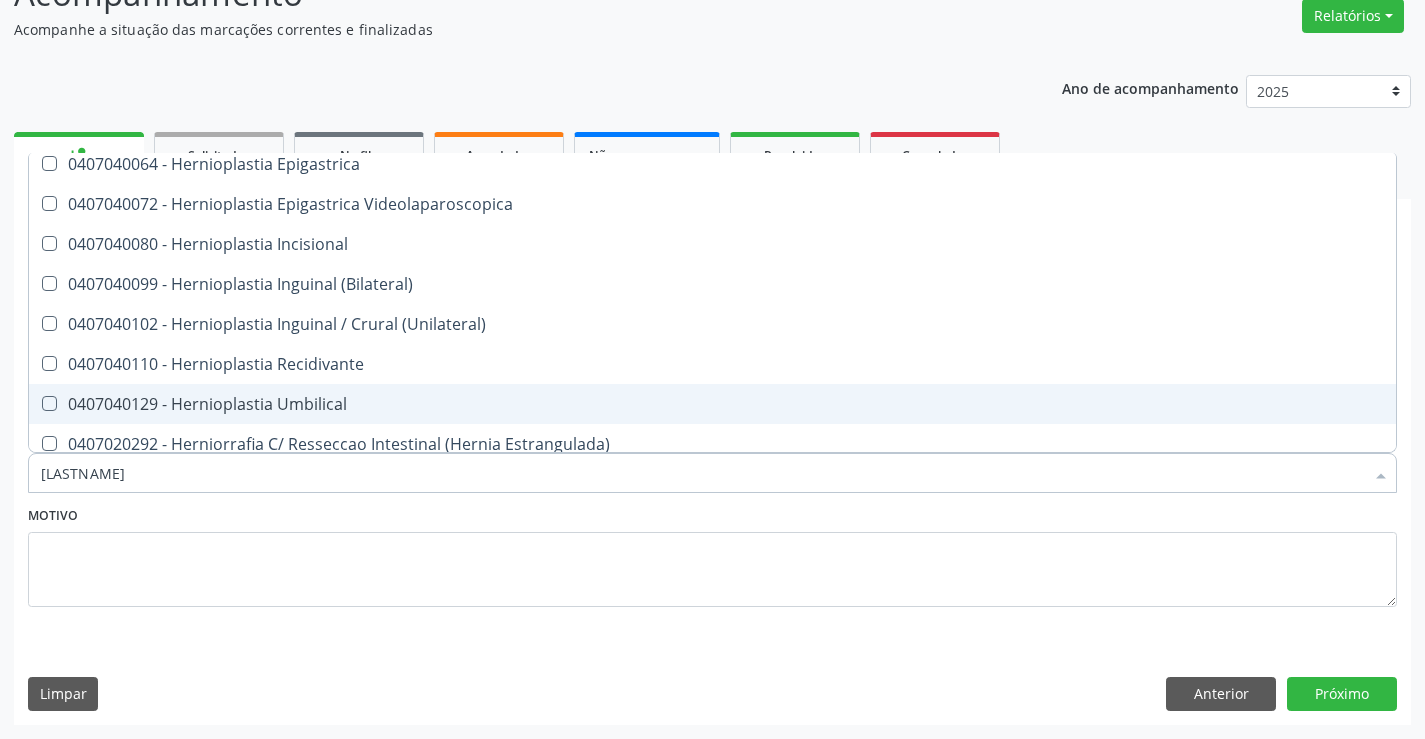 click on "0407040129 - Hernioplastia Umbilical" at bounding box center (712, 404) 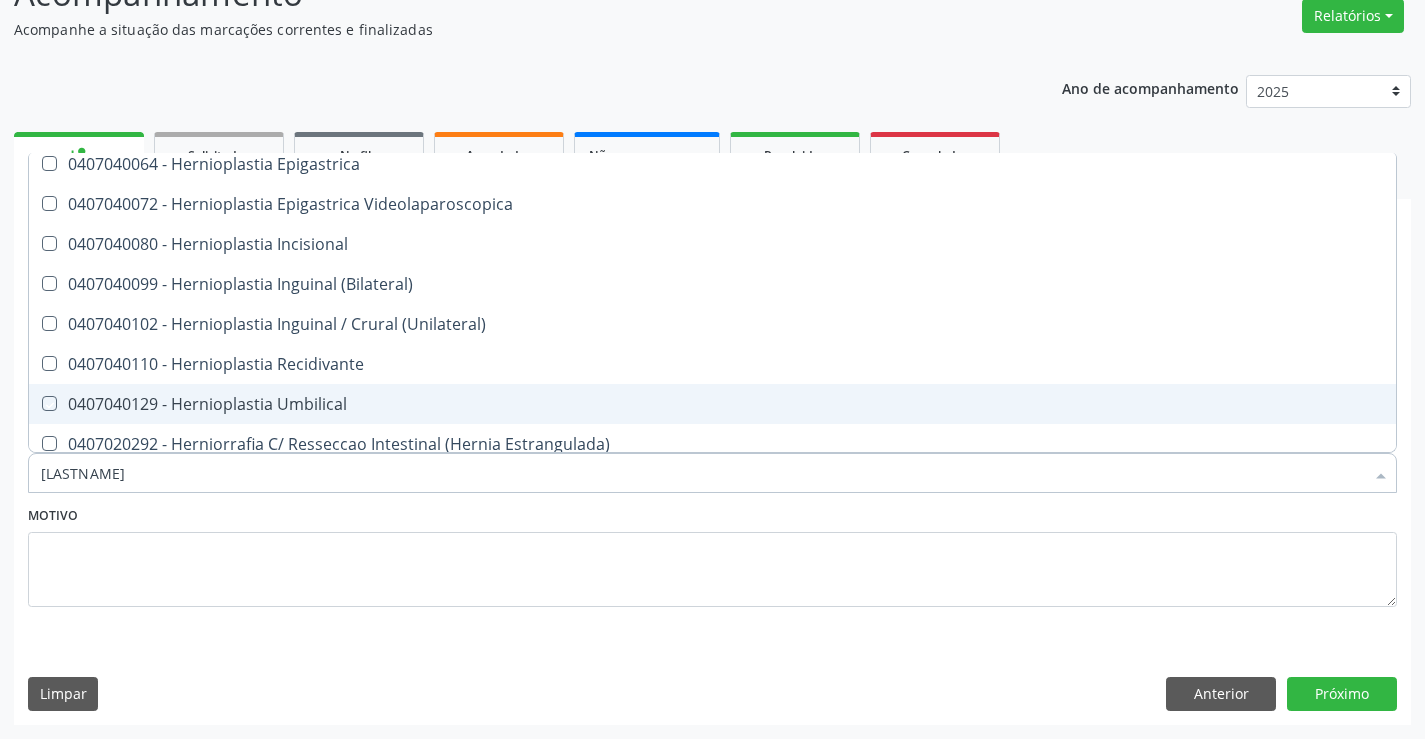 checkbox on "true" 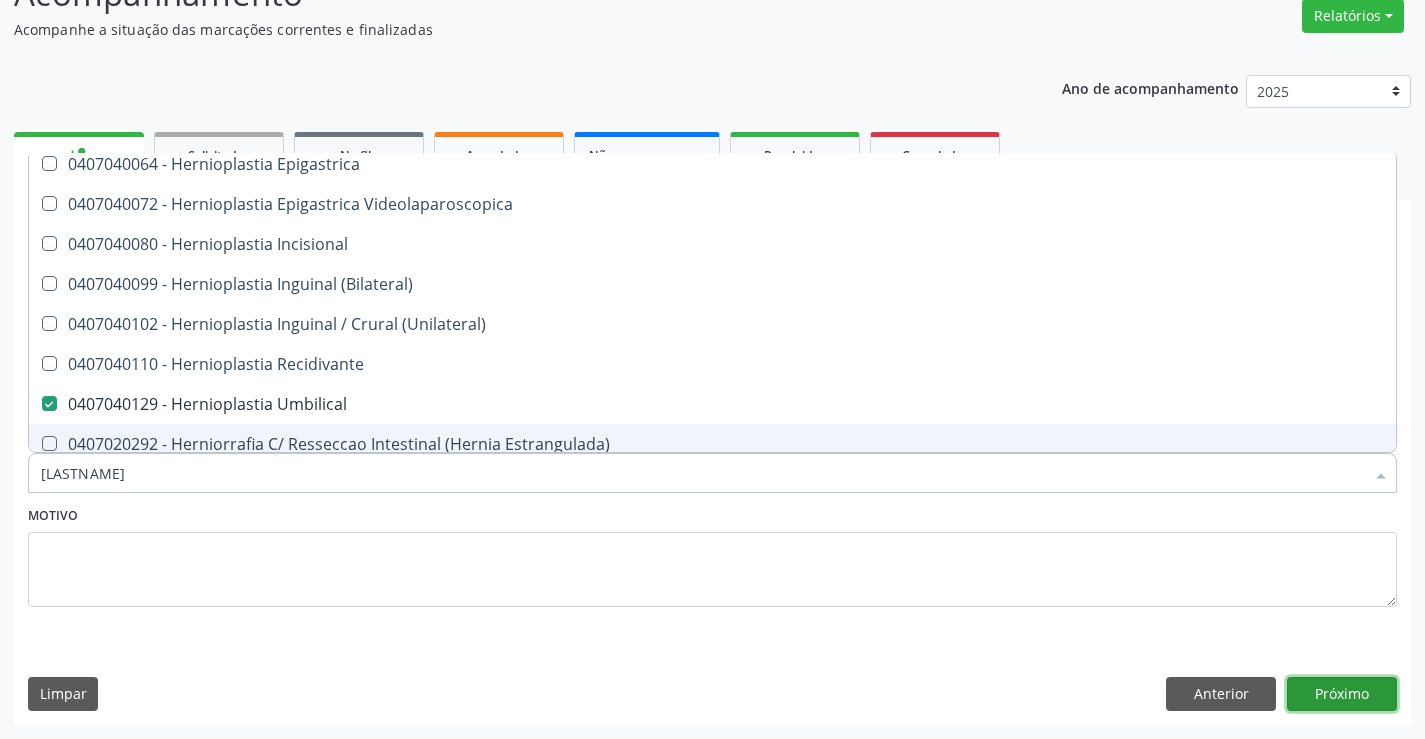 click on "Próximo" at bounding box center [1342, 694] 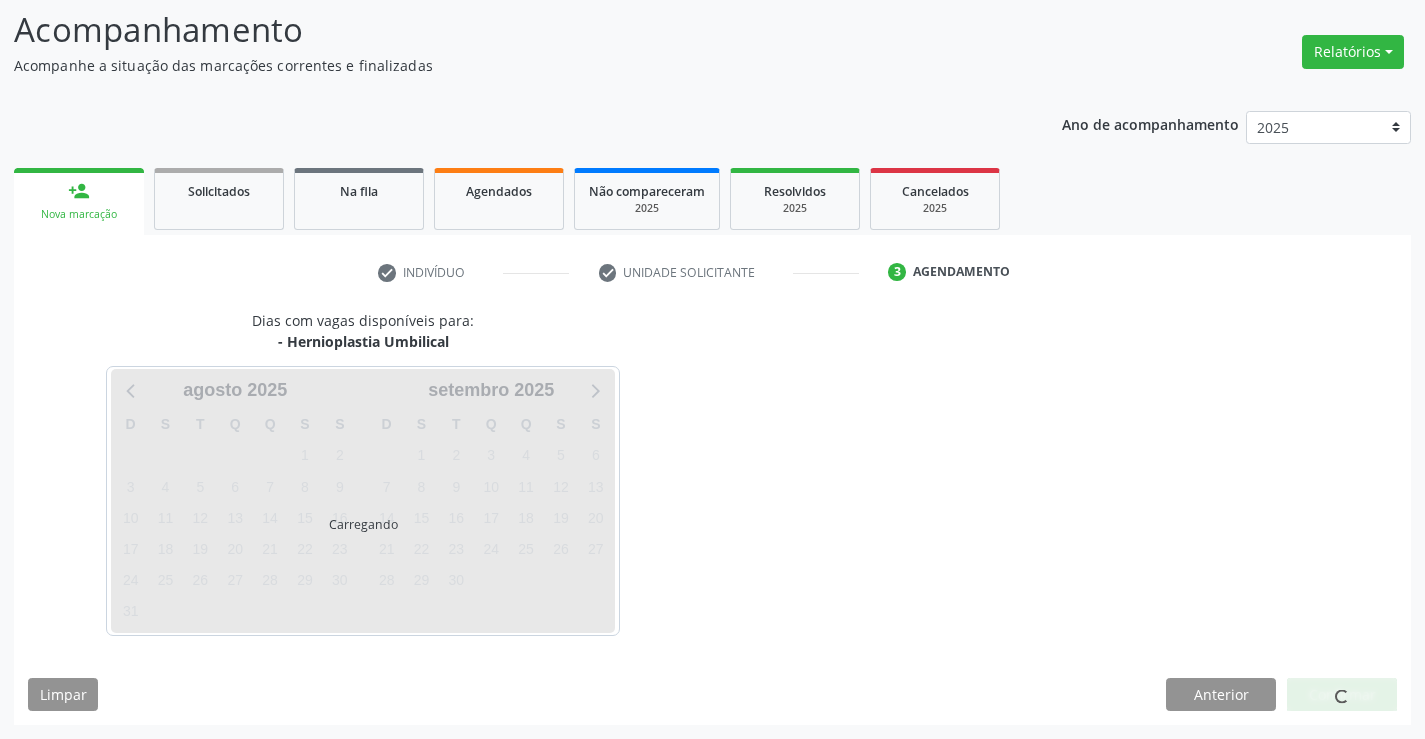 scroll, scrollTop: 131, scrollLeft: 0, axis: vertical 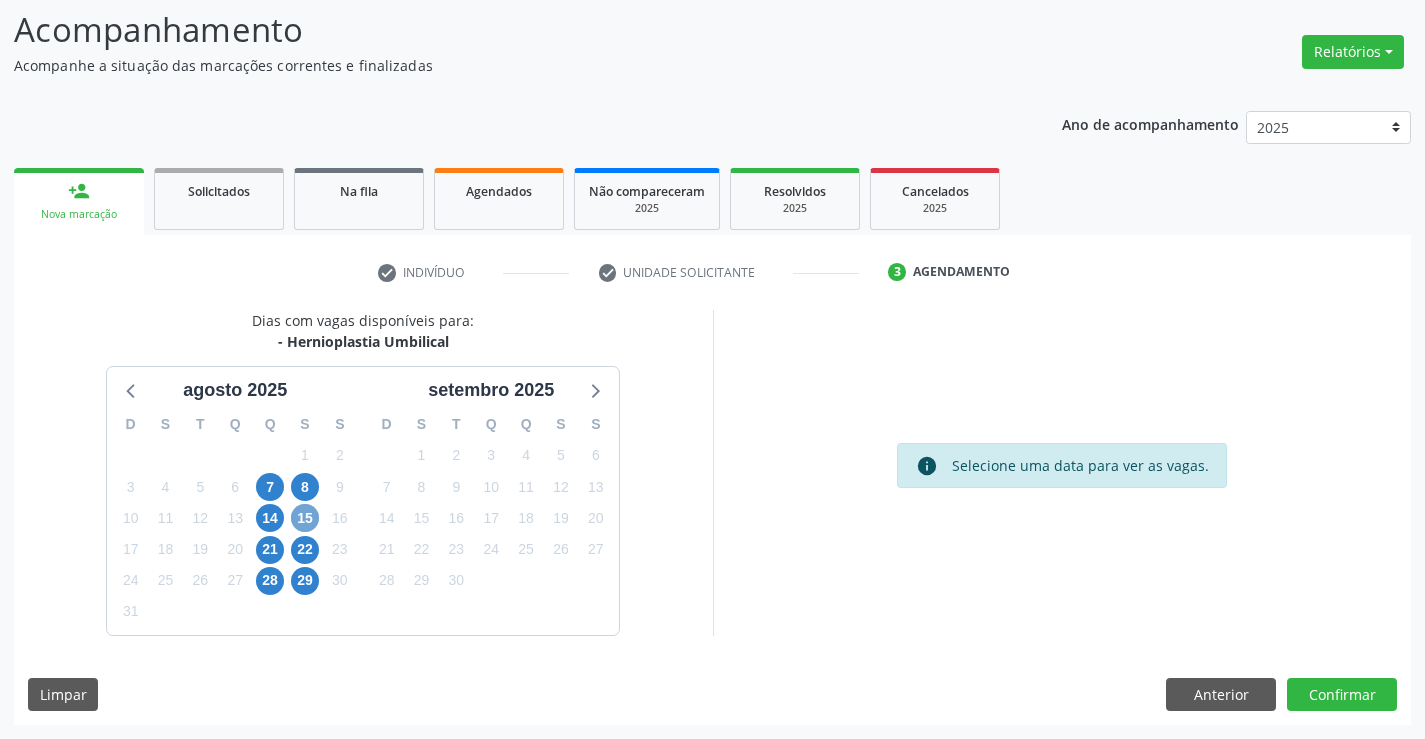 click on "15" at bounding box center [305, 518] 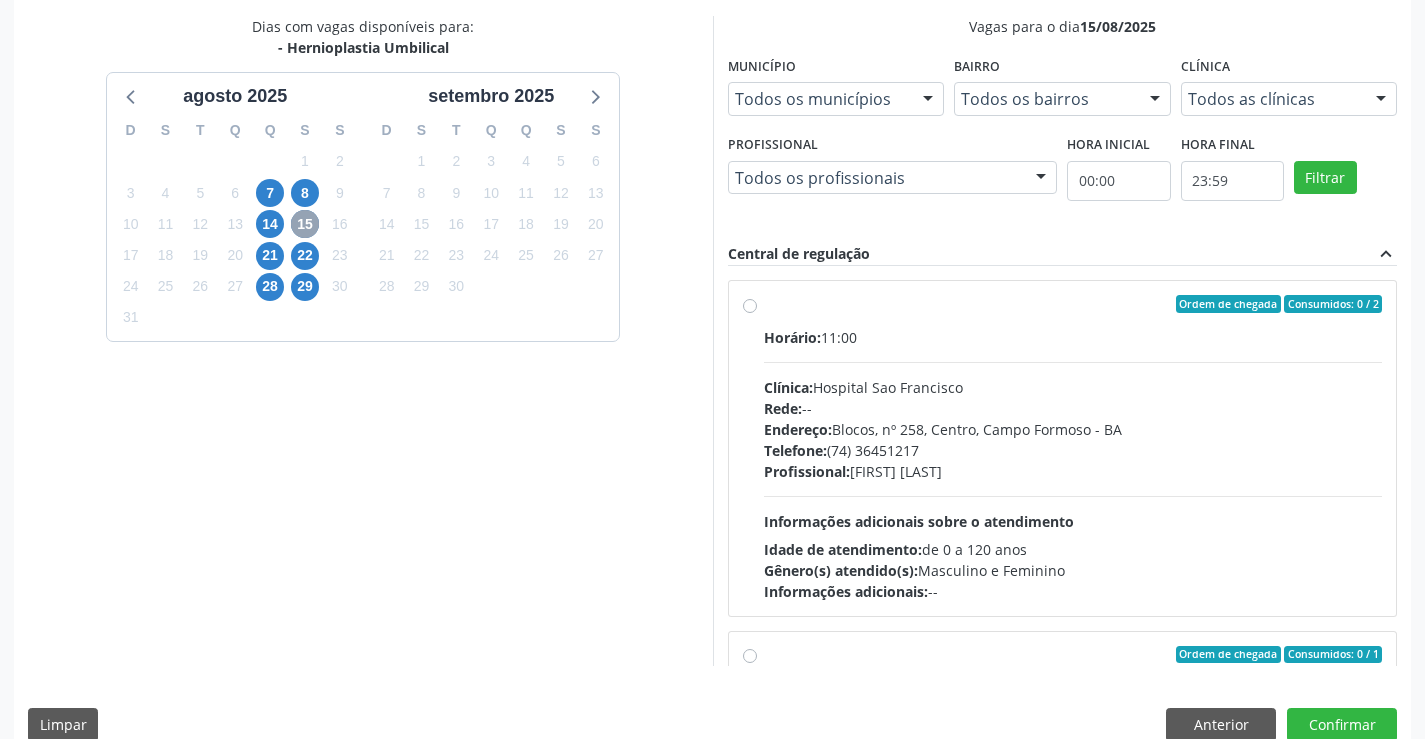 scroll, scrollTop: 456, scrollLeft: 0, axis: vertical 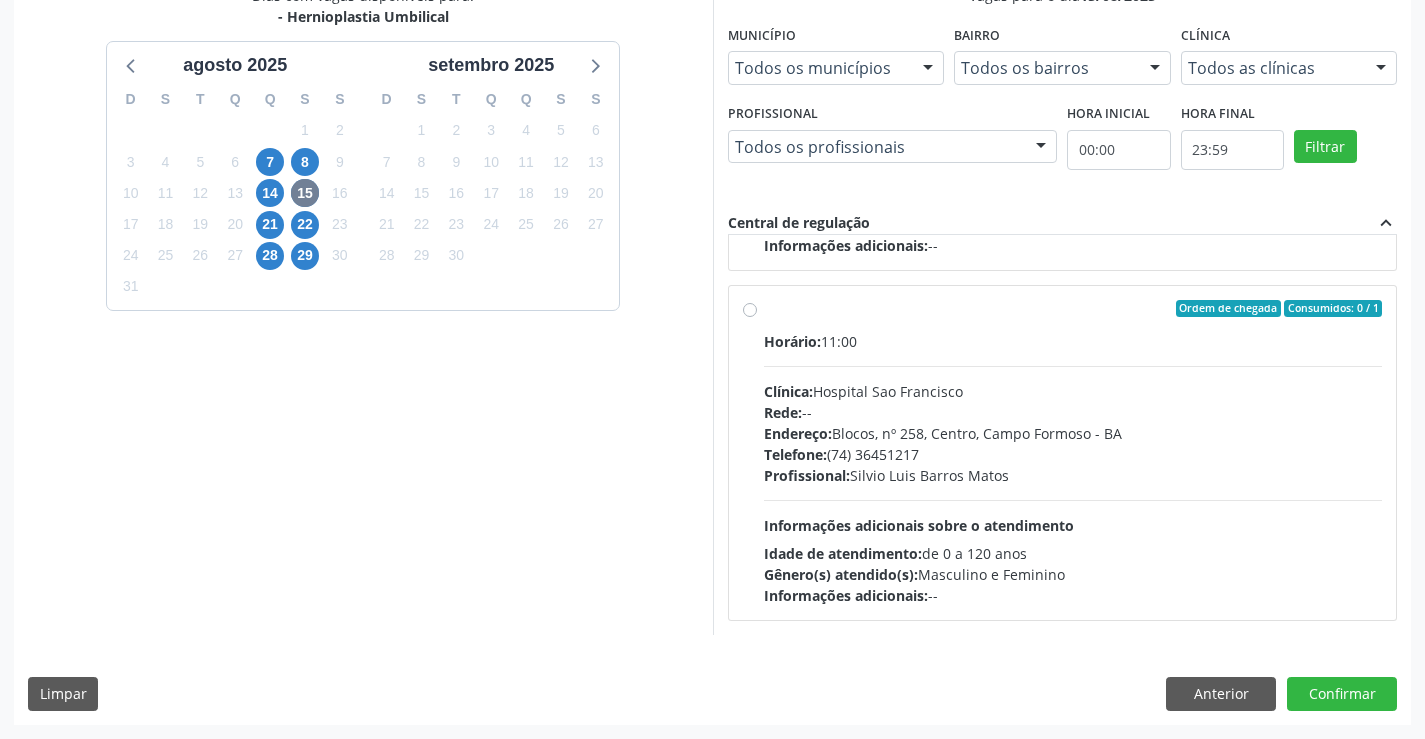 click on "Ordem de chegada
Consumidos: 0 / 1
Horário:   [TIME]
Clínica:  Hospital Sao Francisco
Rede:
--
Endereço:   Blocos, nº 258, [NEIGHBORHOOD], [CITY] - [STATE]
Telefone:   (74) [PHONE]
Profissional:
[FIRST] [LAST]
Informações adicionais sobre o atendimento
Idade de atendimento:
de 0 a 120 anos
Gênero(s) atendido(s):
Masculino e Feminino
Informações adicionais:
--" at bounding box center [1073, 453] 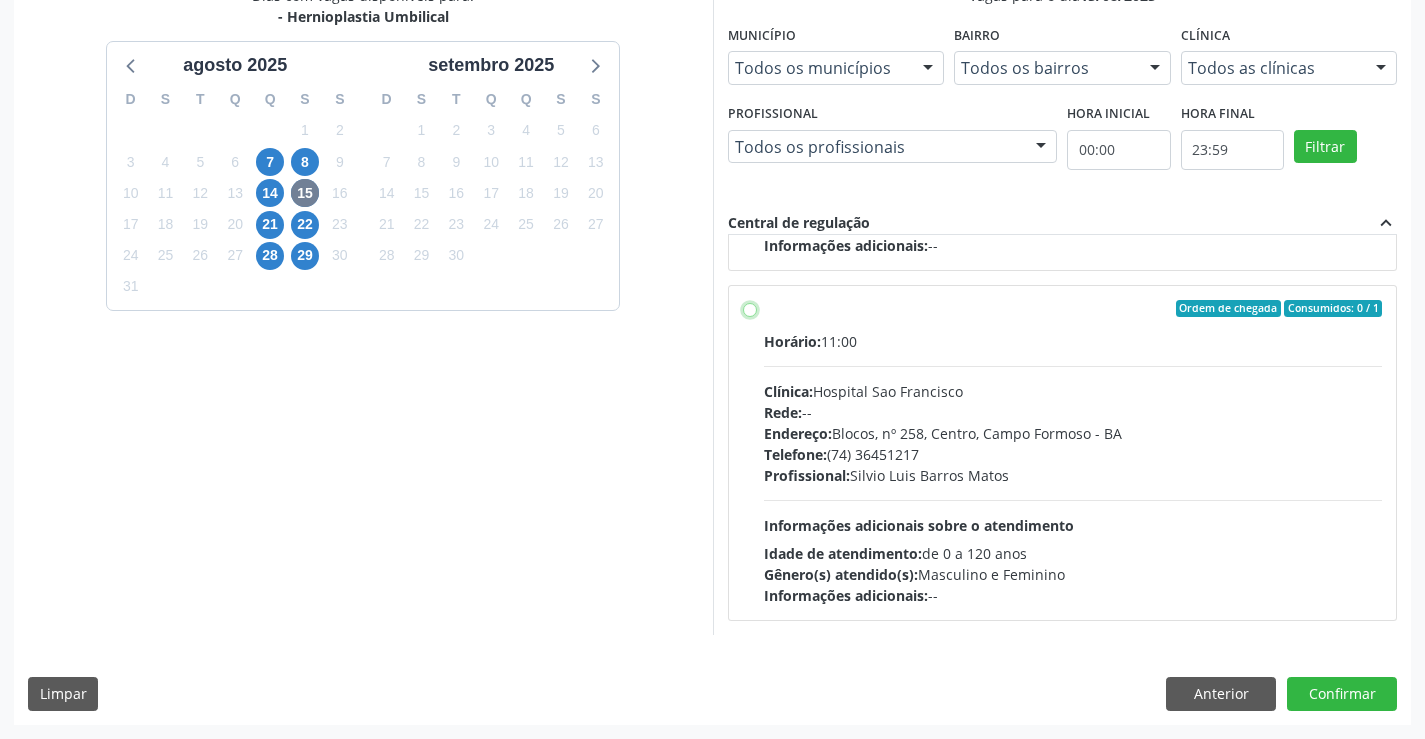 click on "Ordem de chegada
Consumidos: 0 / 1
Horário:   [TIME]
Clínica:  Hospital Sao Francisco
Rede:
--
Endereço:   Blocos, nº 258, [NEIGHBORHOOD], [CITY] - [STATE]
Telefone:   (74) [PHONE]
Profissional:
[FIRST] [LAST]
Informações adicionais sobre o atendimento
Idade de atendimento:
de 0 a 120 anos
Gênero(s) atendido(s):
Masculino e Feminino
Informações adicionais:
--" at bounding box center (750, 309) 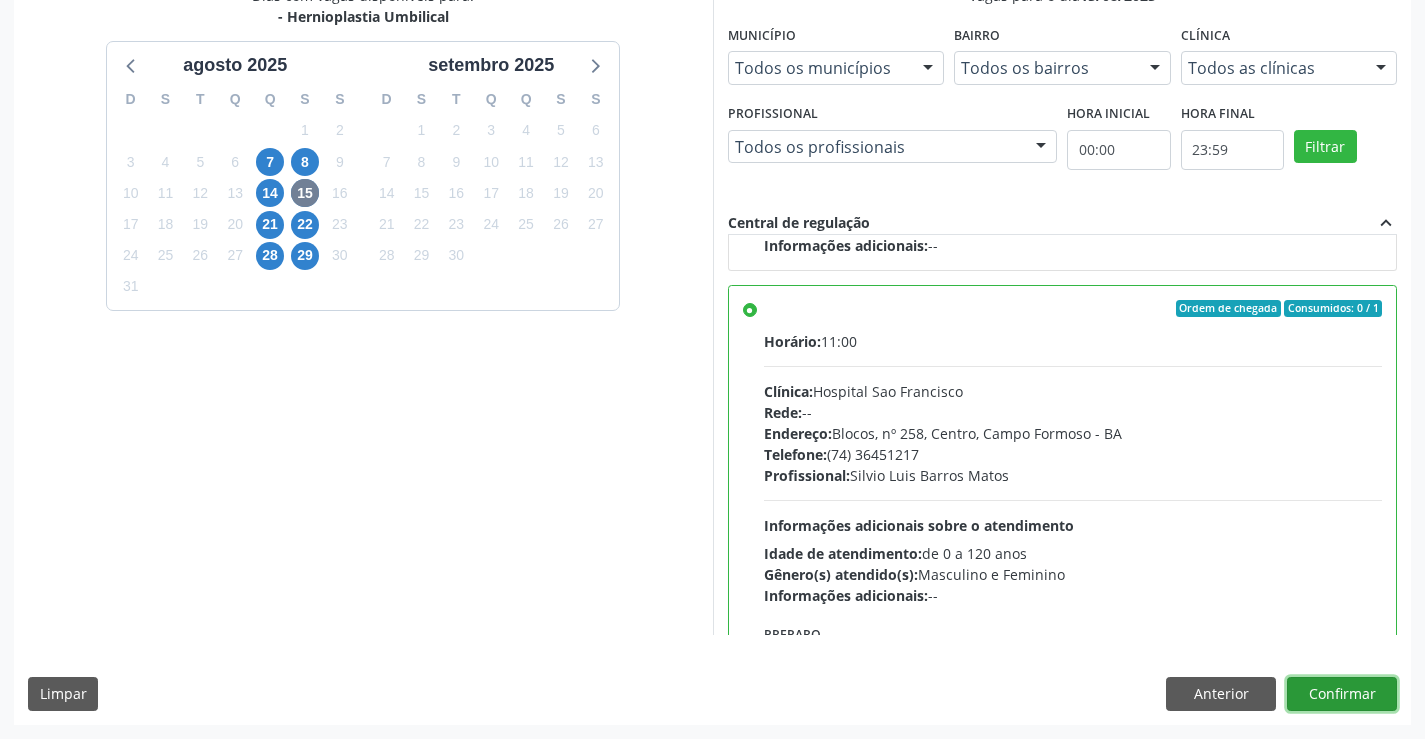 click on "Confirmar" at bounding box center (1342, 694) 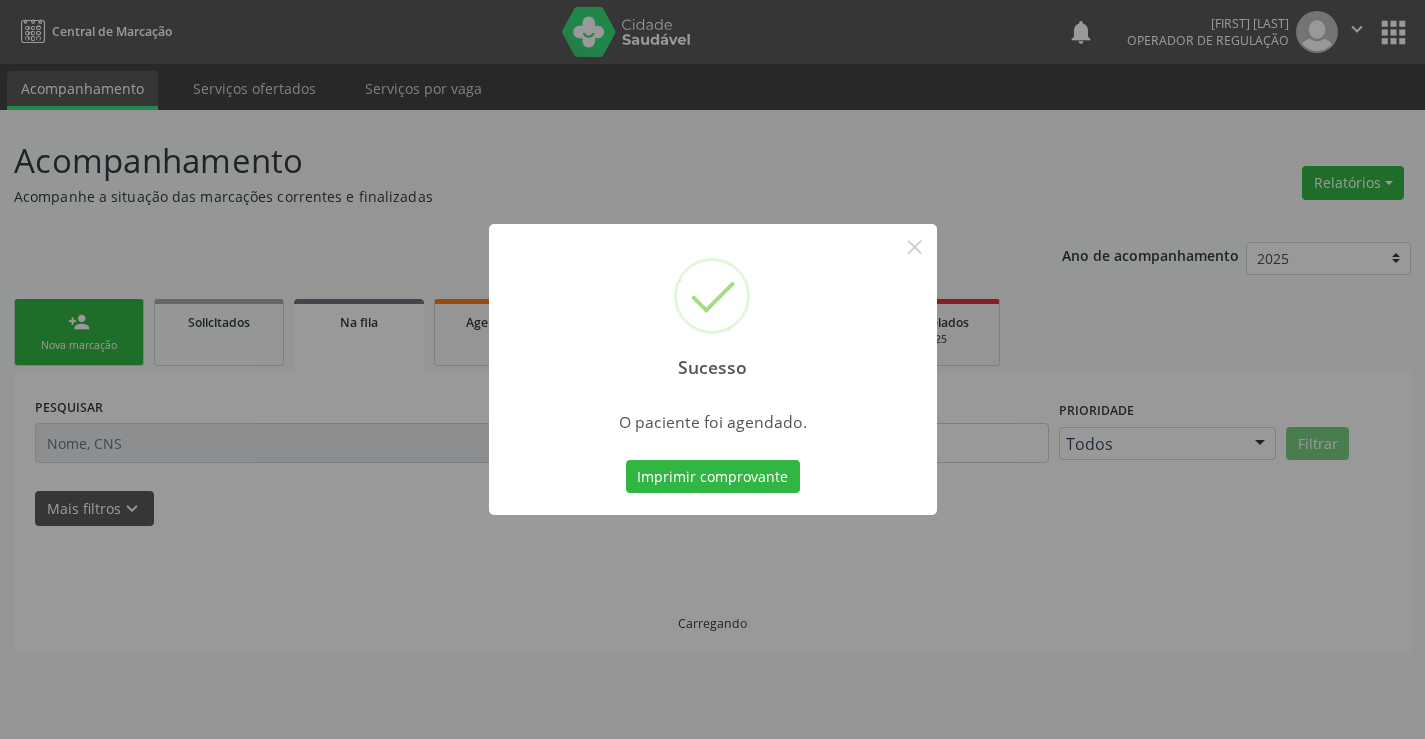 scroll, scrollTop: 0, scrollLeft: 0, axis: both 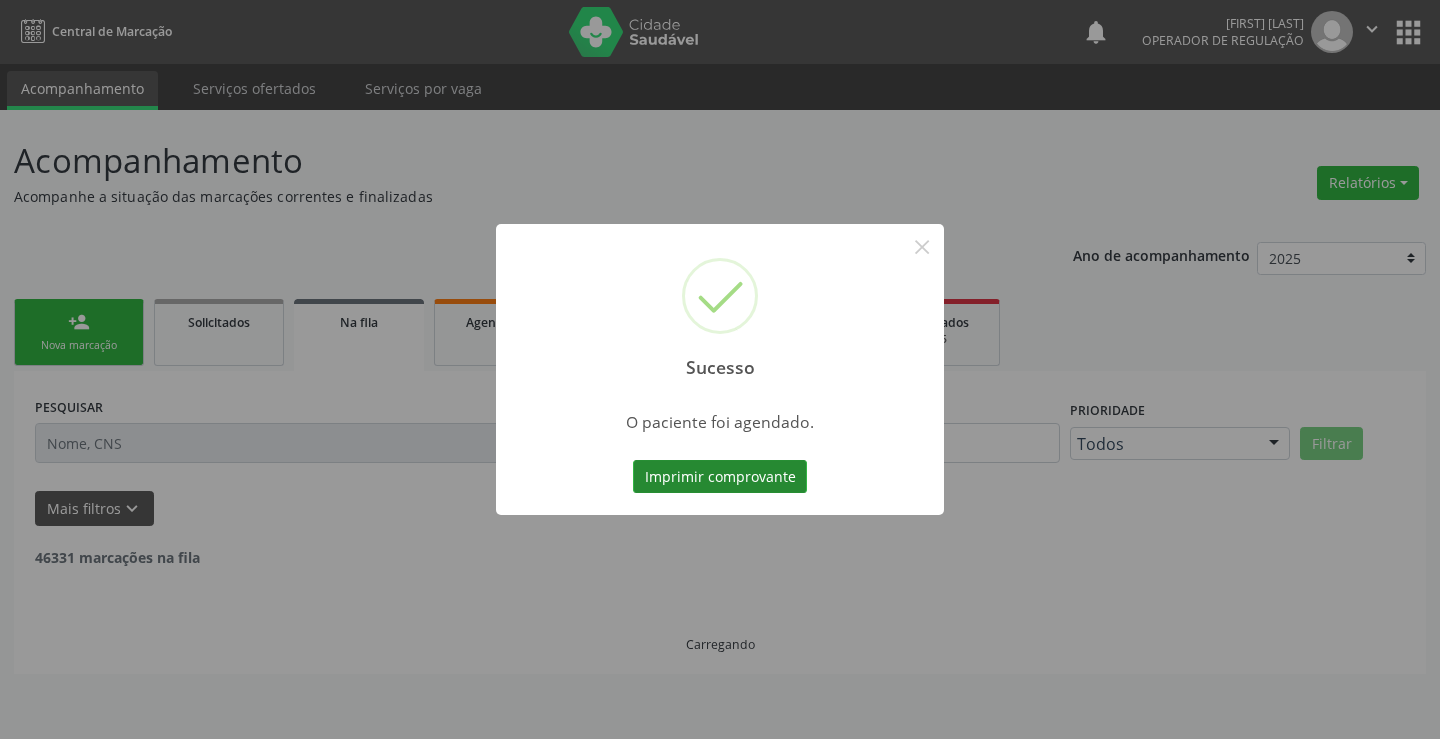 click on "Imprimir comprovante" at bounding box center [720, 477] 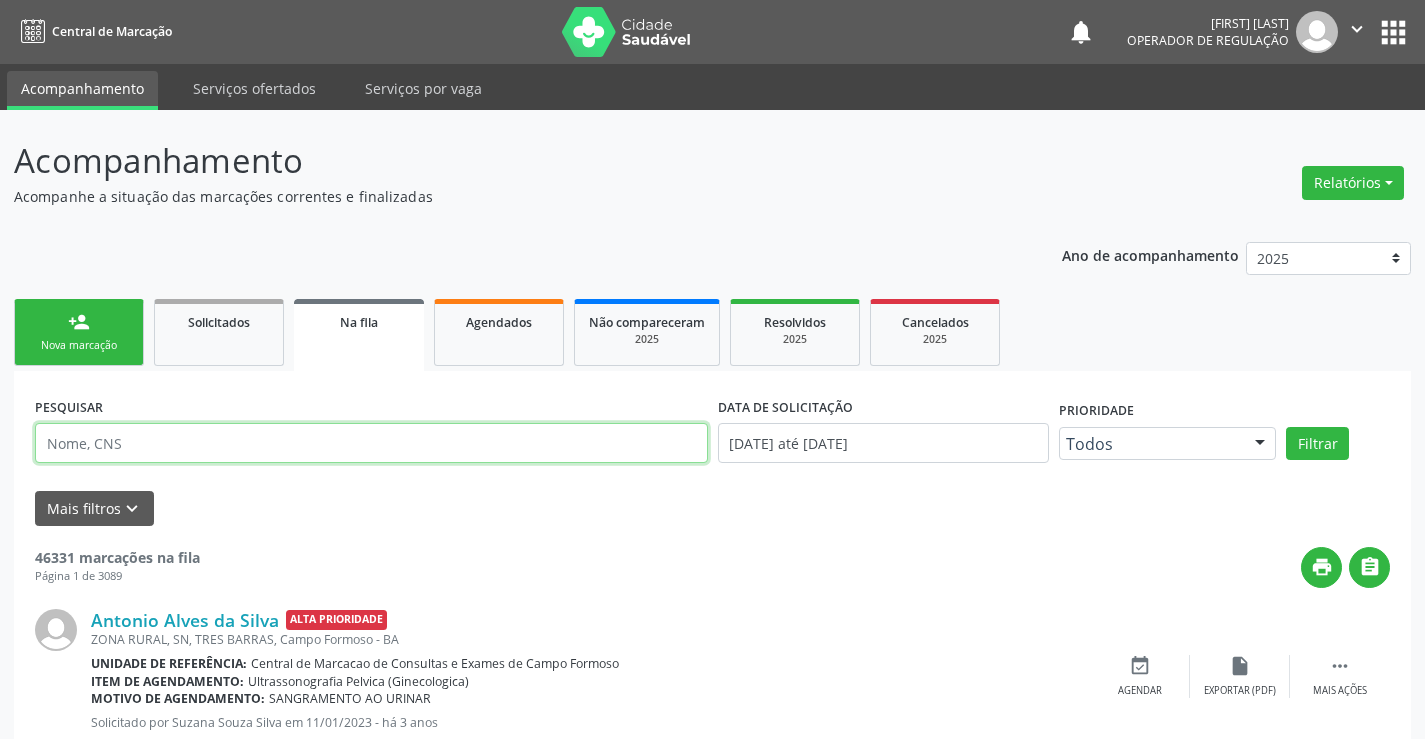 click at bounding box center (371, 443) 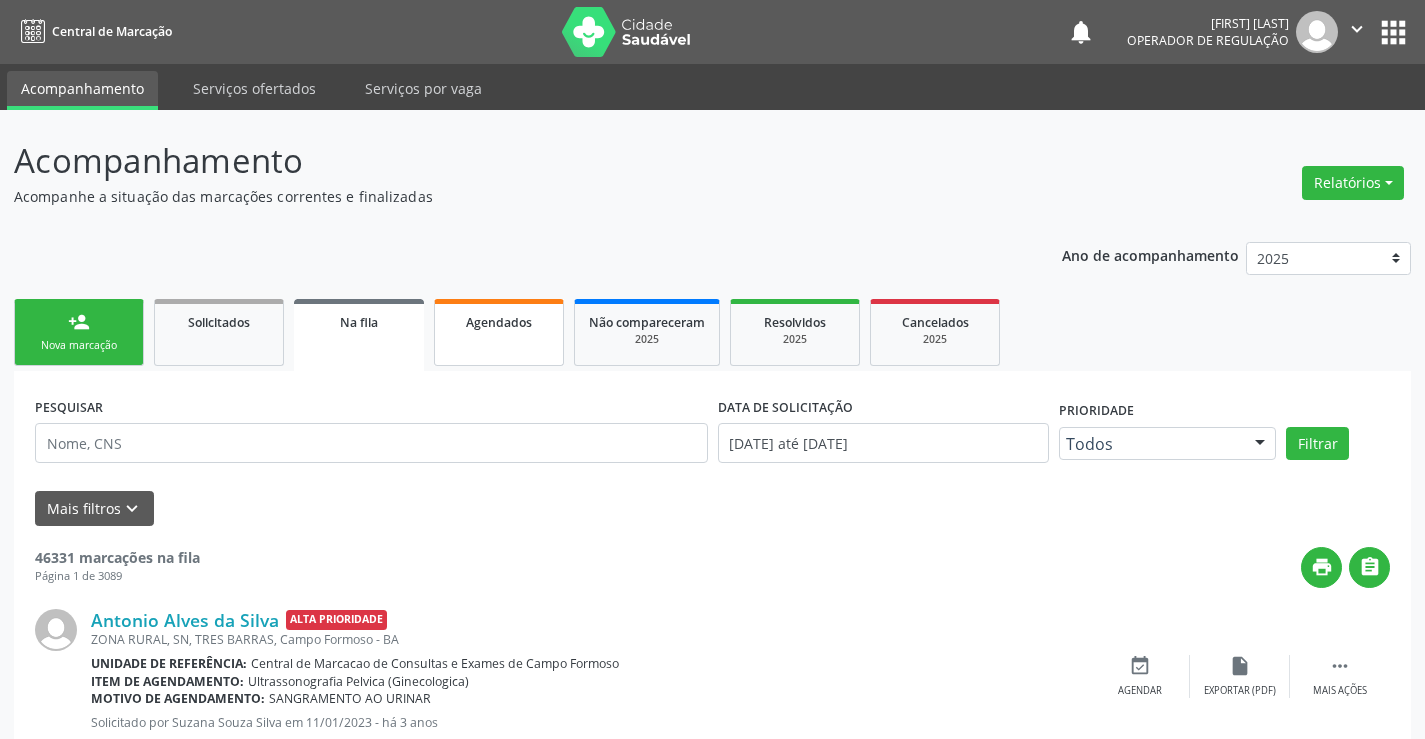 click on "Agendados" at bounding box center [499, 332] 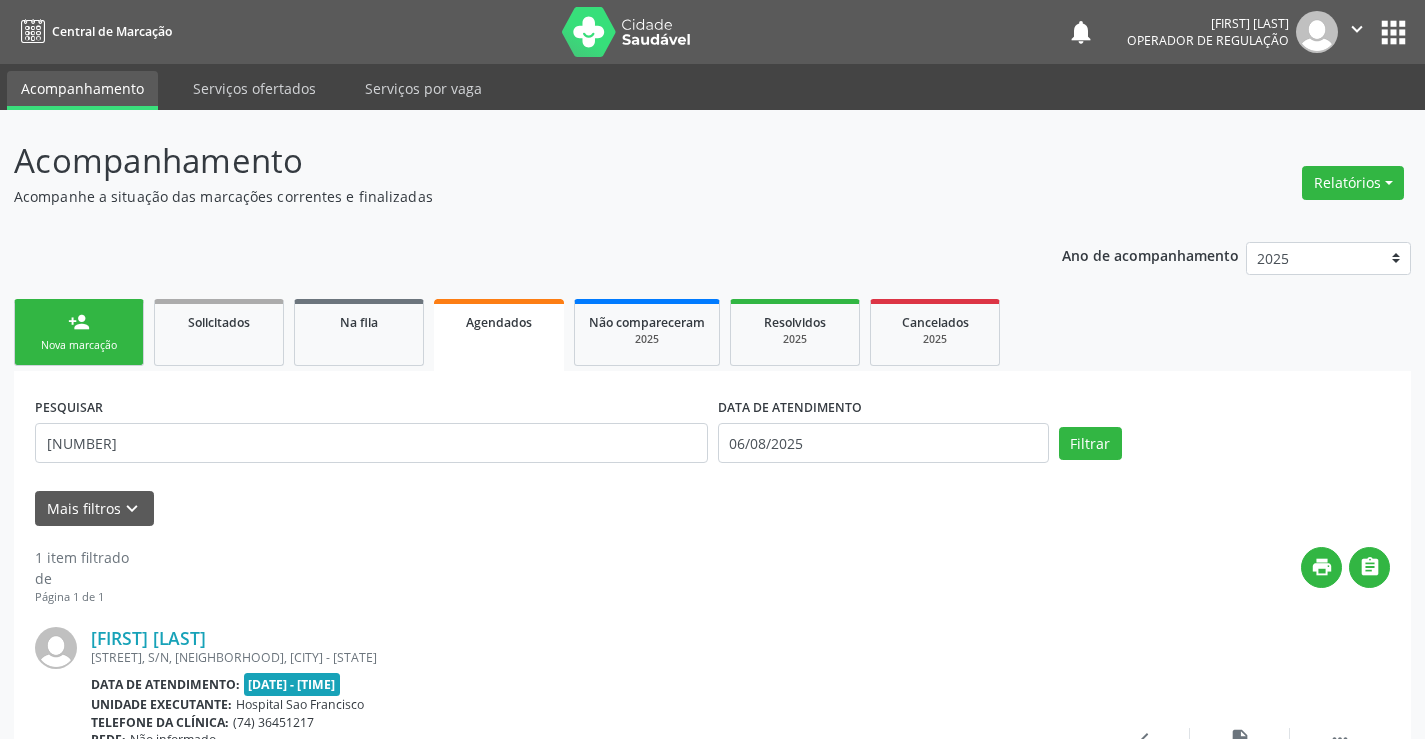click on "Agendados" at bounding box center [499, 335] 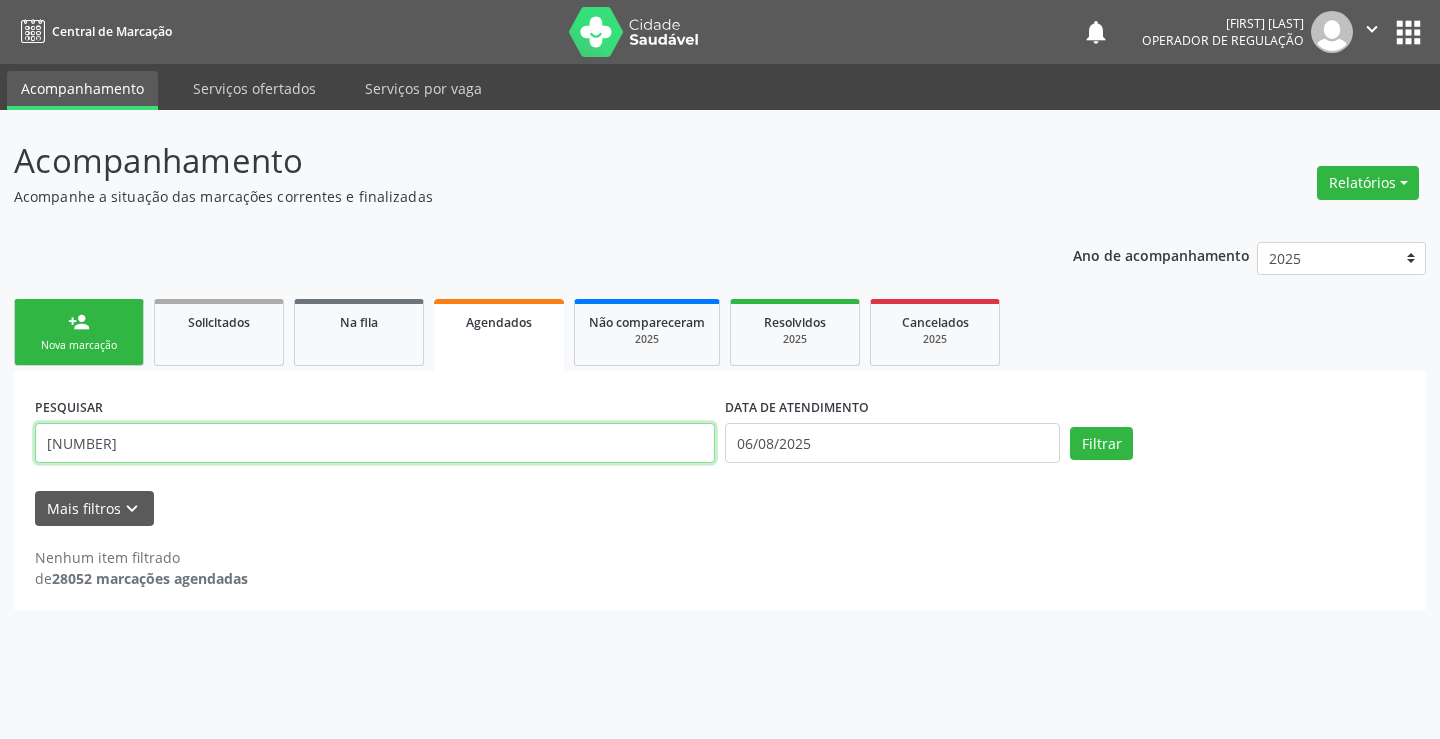 click on "[NUMBER]" at bounding box center [375, 443] 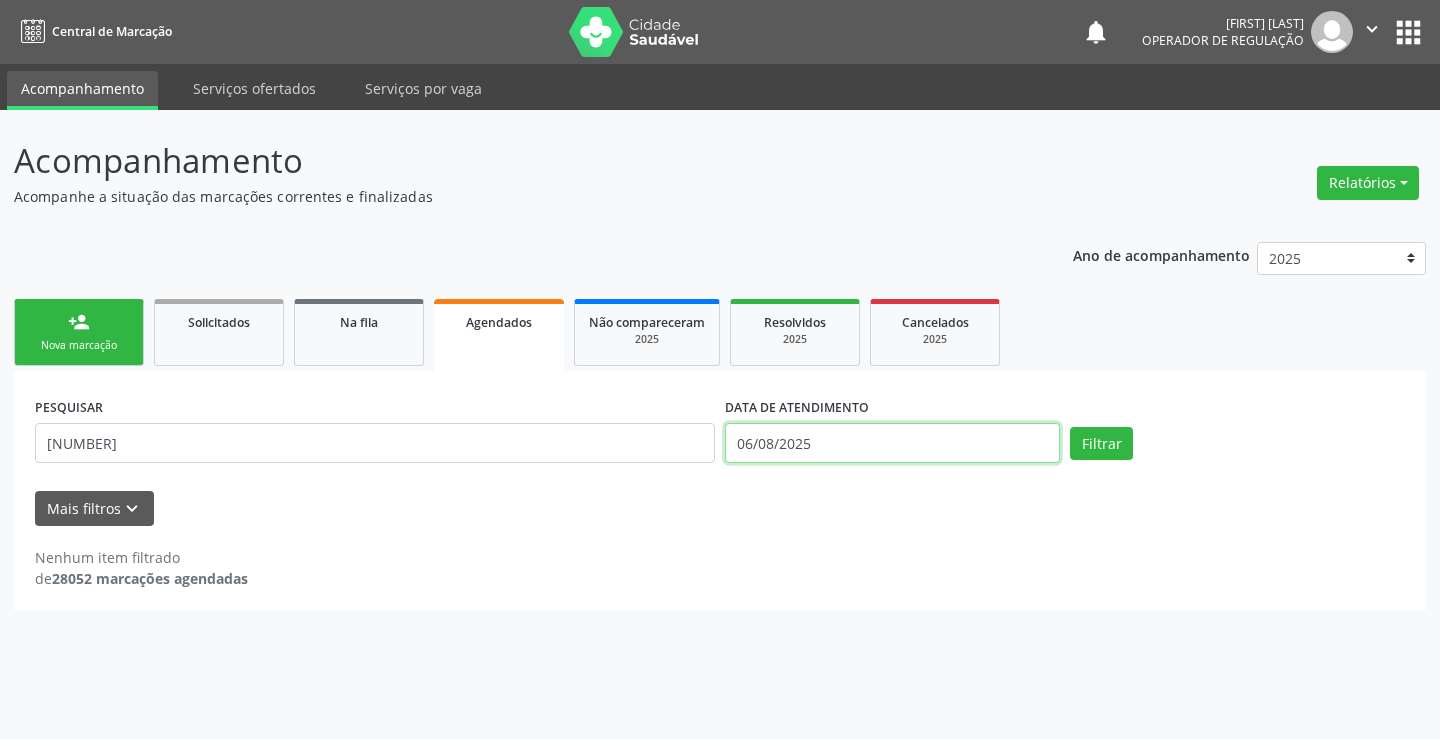 click on "06/08/2025" at bounding box center [892, 443] 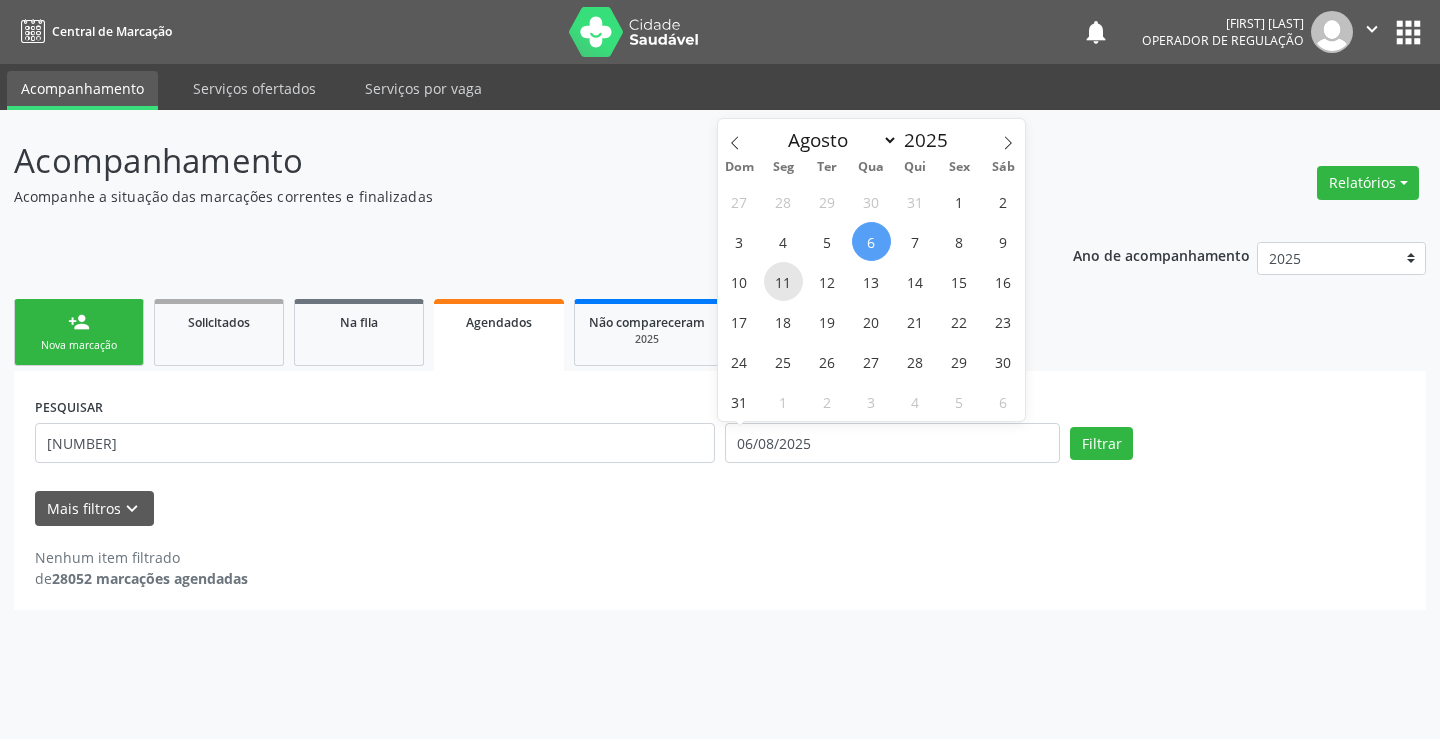 click on "11" at bounding box center (783, 281) 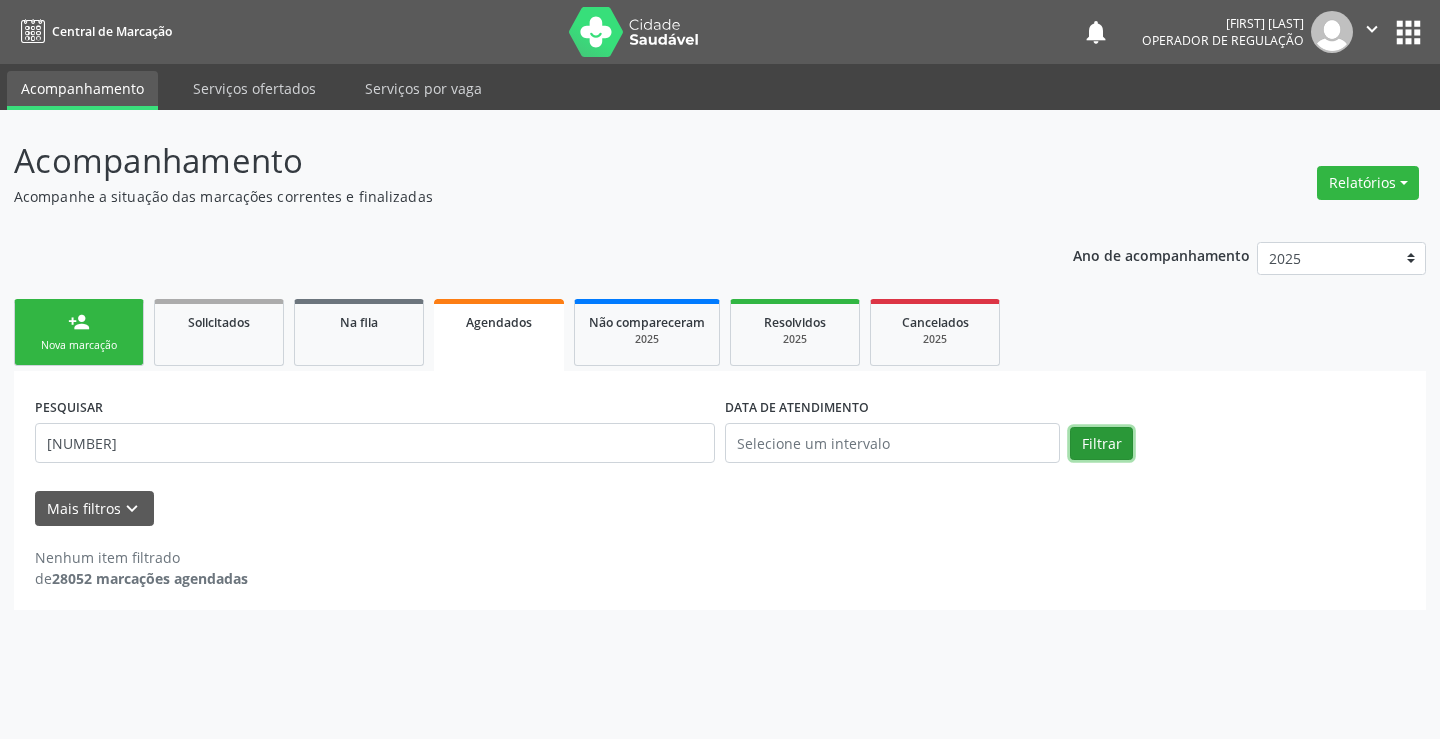 click on "Filtrar" at bounding box center (1101, 444) 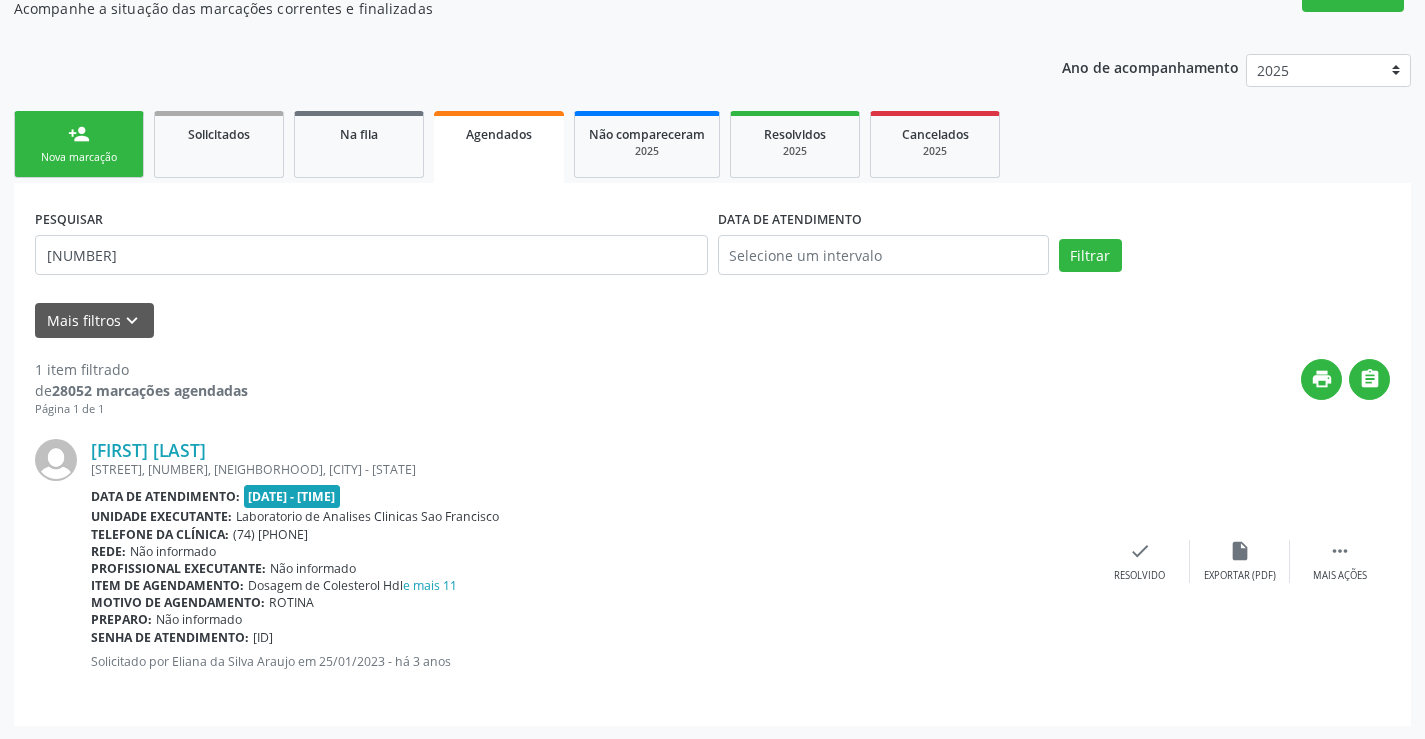 scroll, scrollTop: 189, scrollLeft: 0, axis: vertical 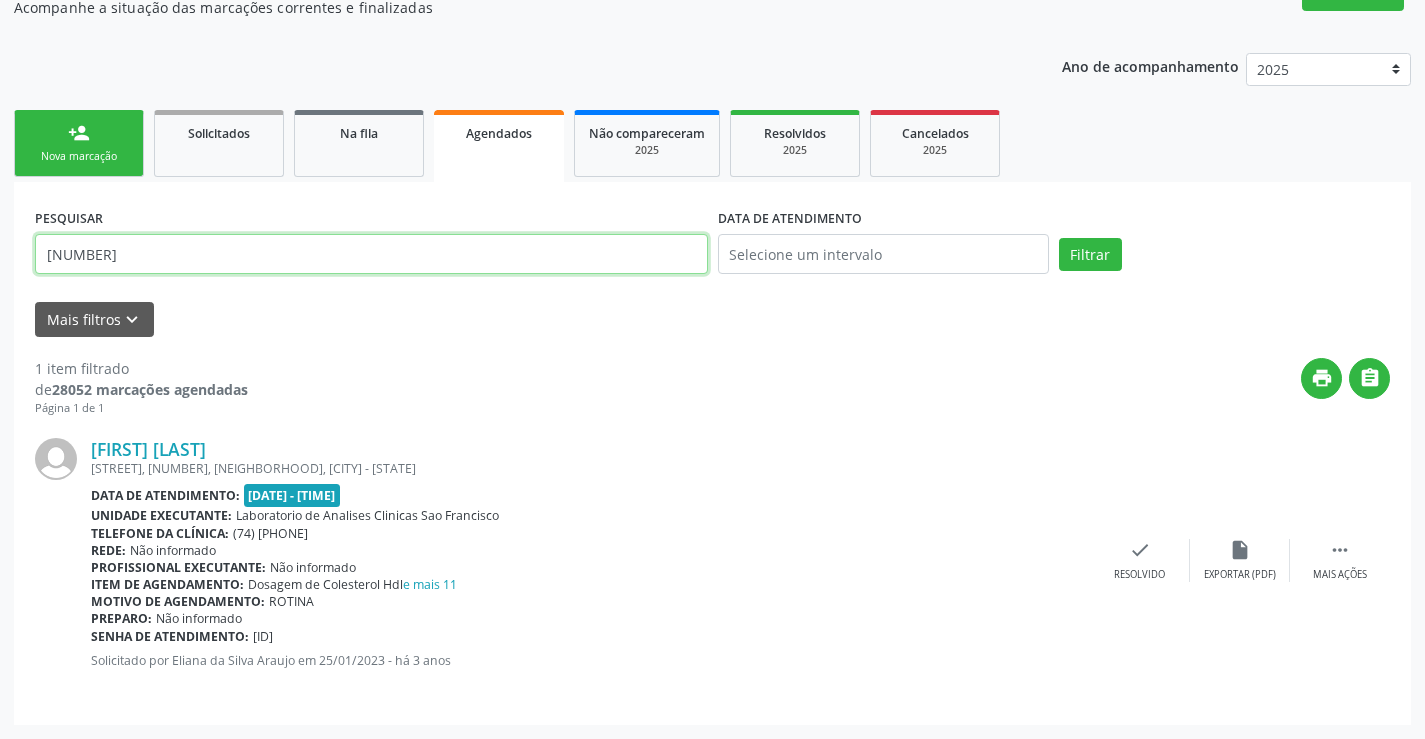 click on "[NUMBER]" at bounding box center [371, 254] 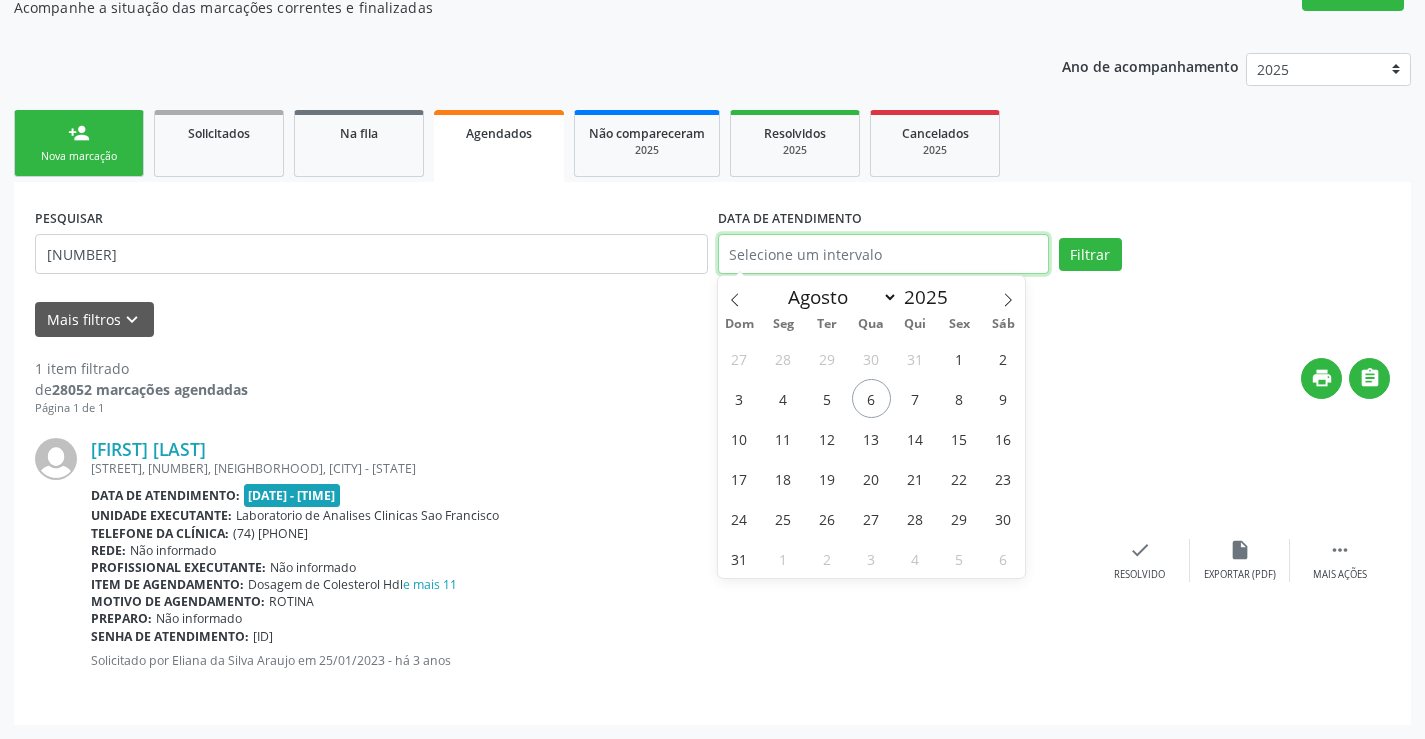 click at bounding box center [883, 254] 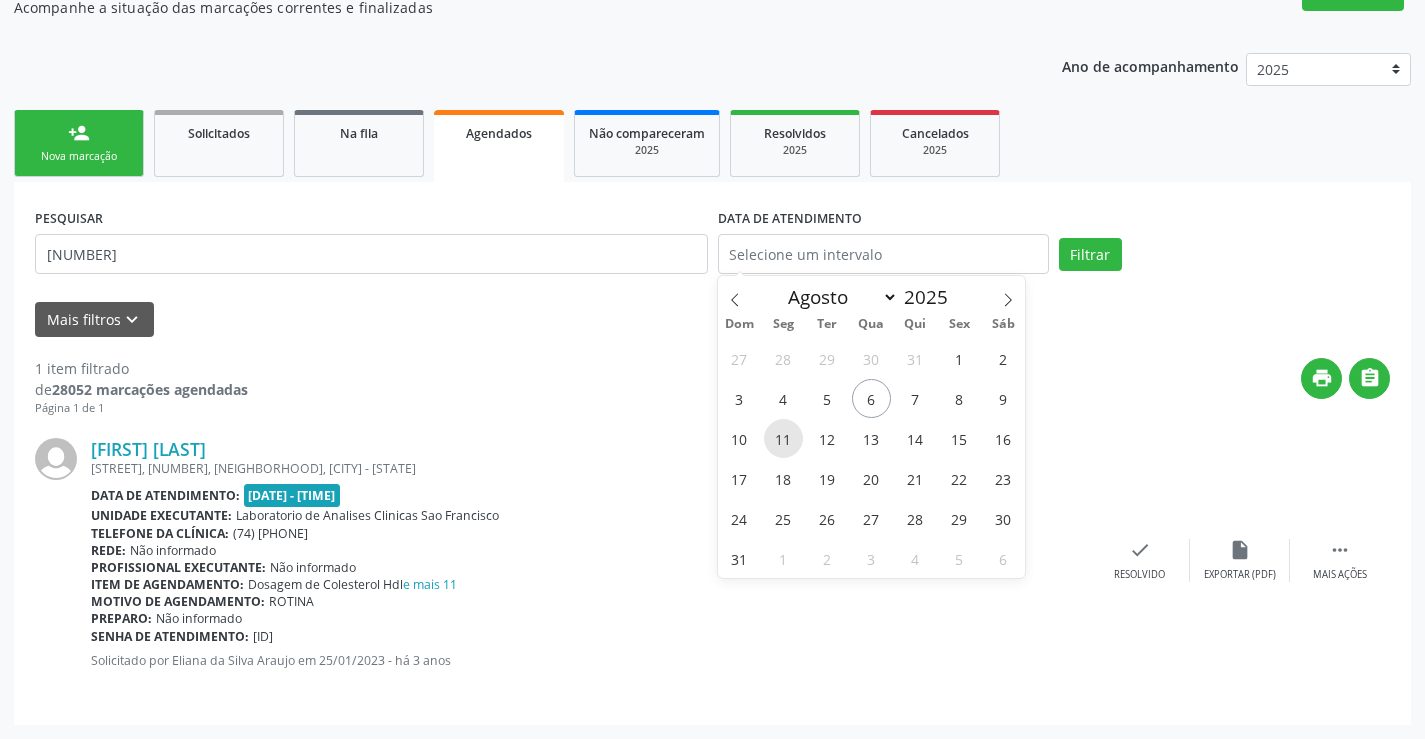 click on "11" at bounding box center [783, 438] 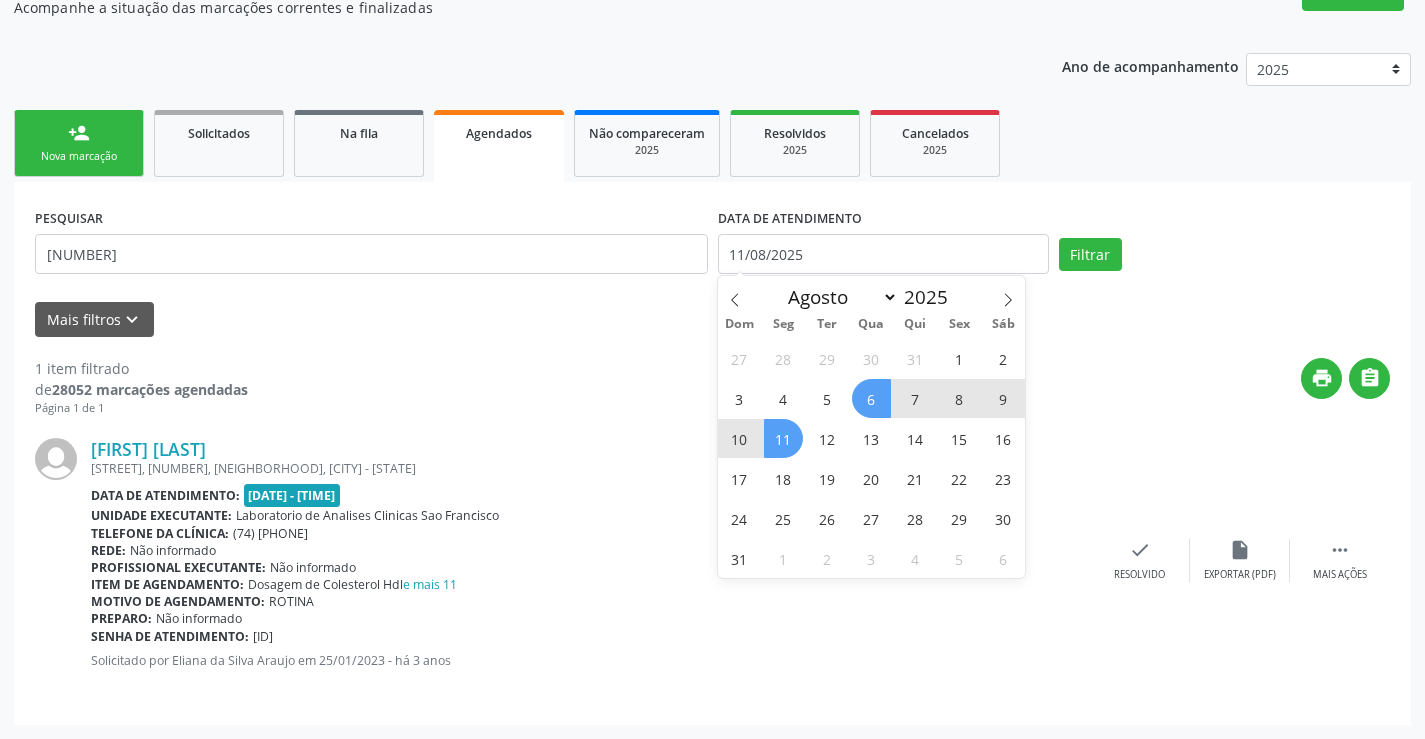 click on "6" at bounding box center [871, 398] 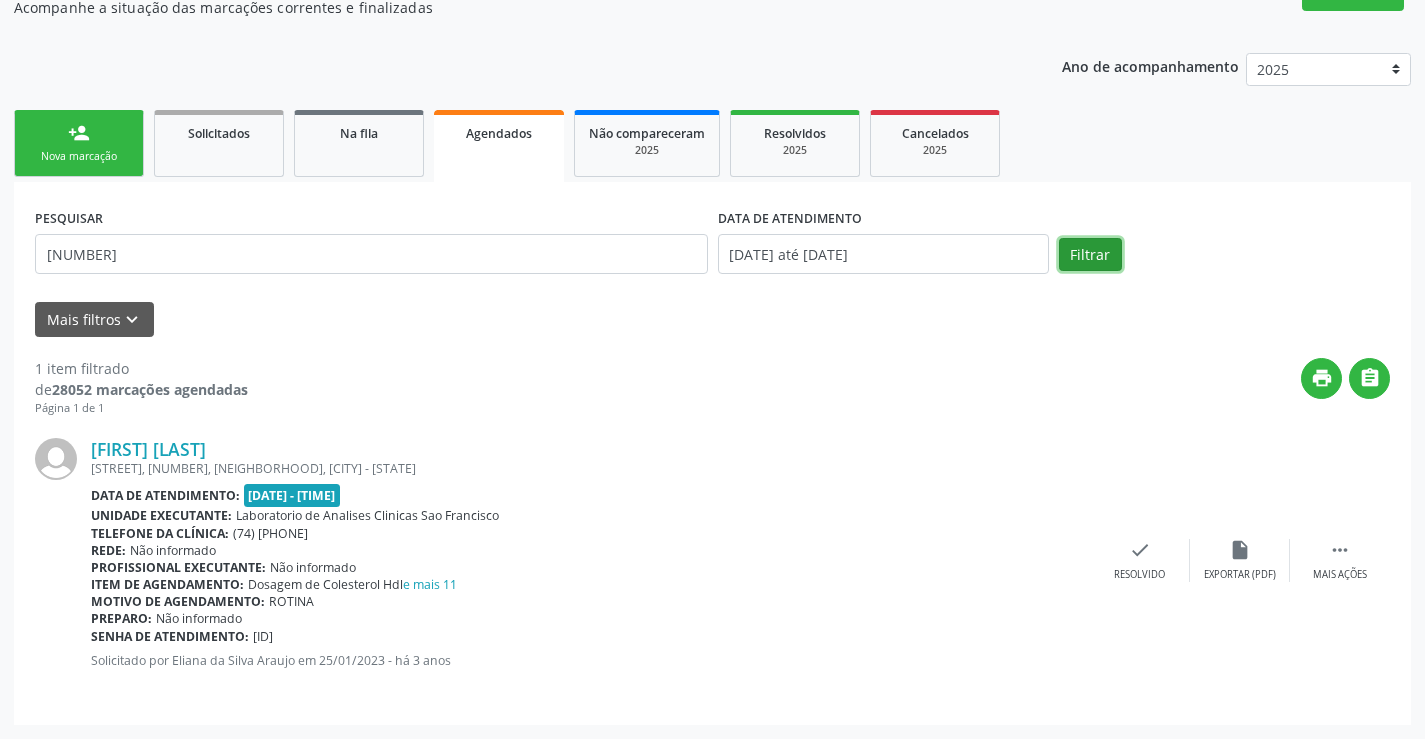 click on "Filtrar" at bounding box center (1090, 255) 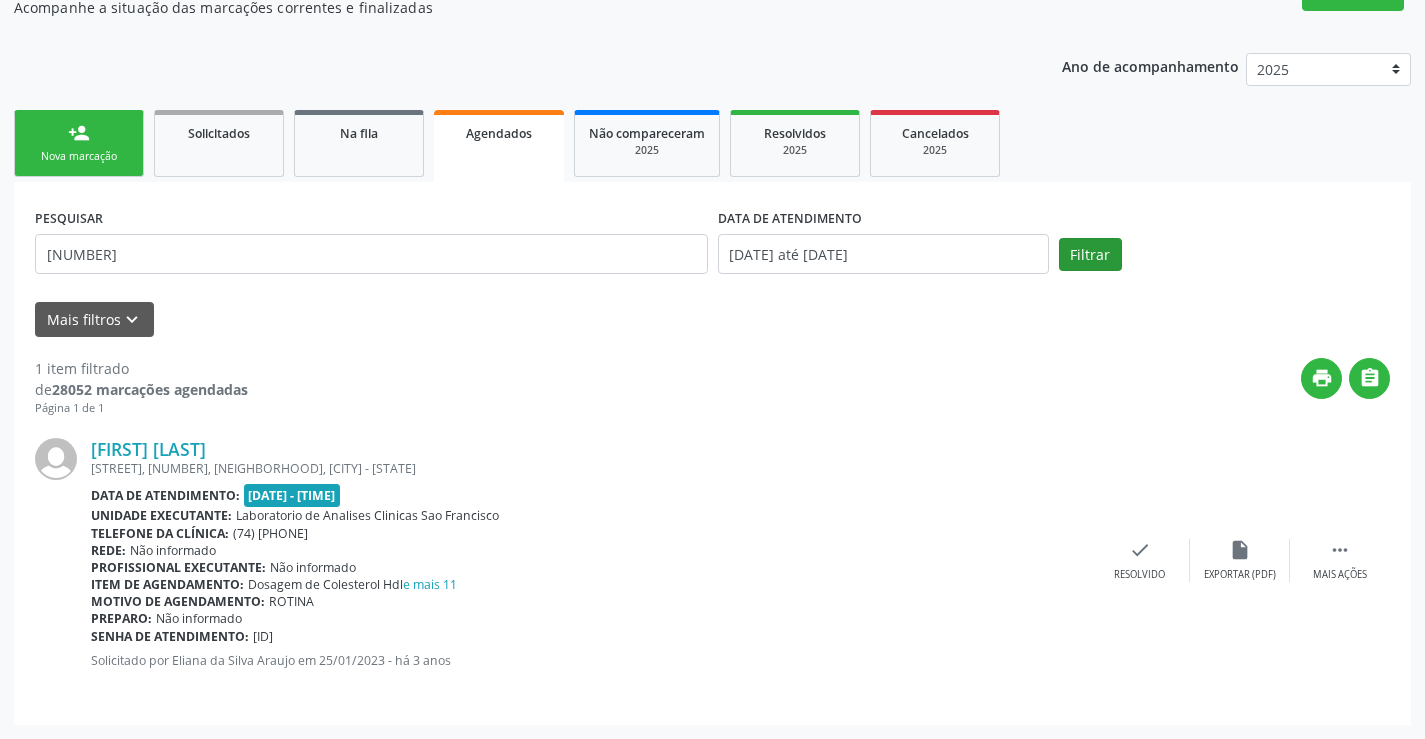scroll, scrollTop: 0, scrollLeft: 0, axis: both 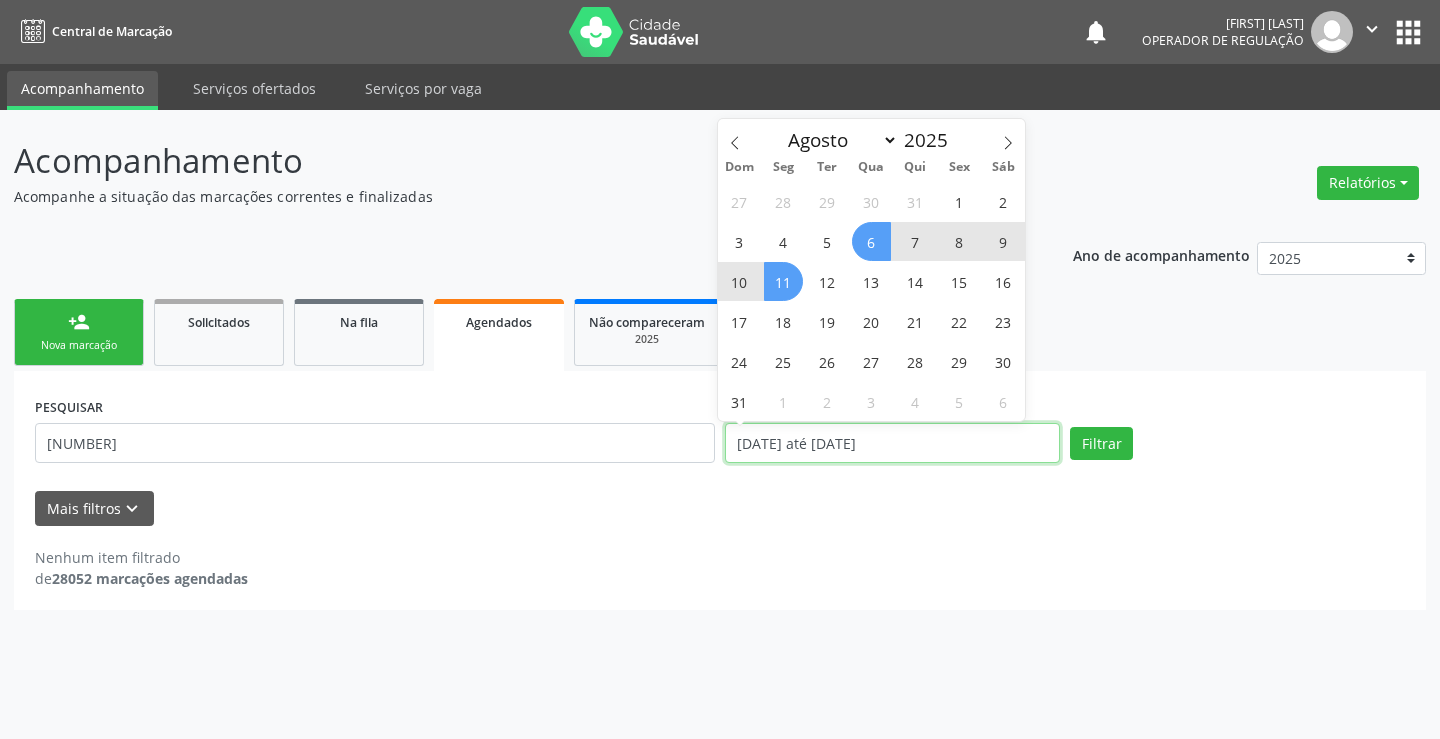 click on "[DATE] até [DATE]" at bounding box center [892, 443] 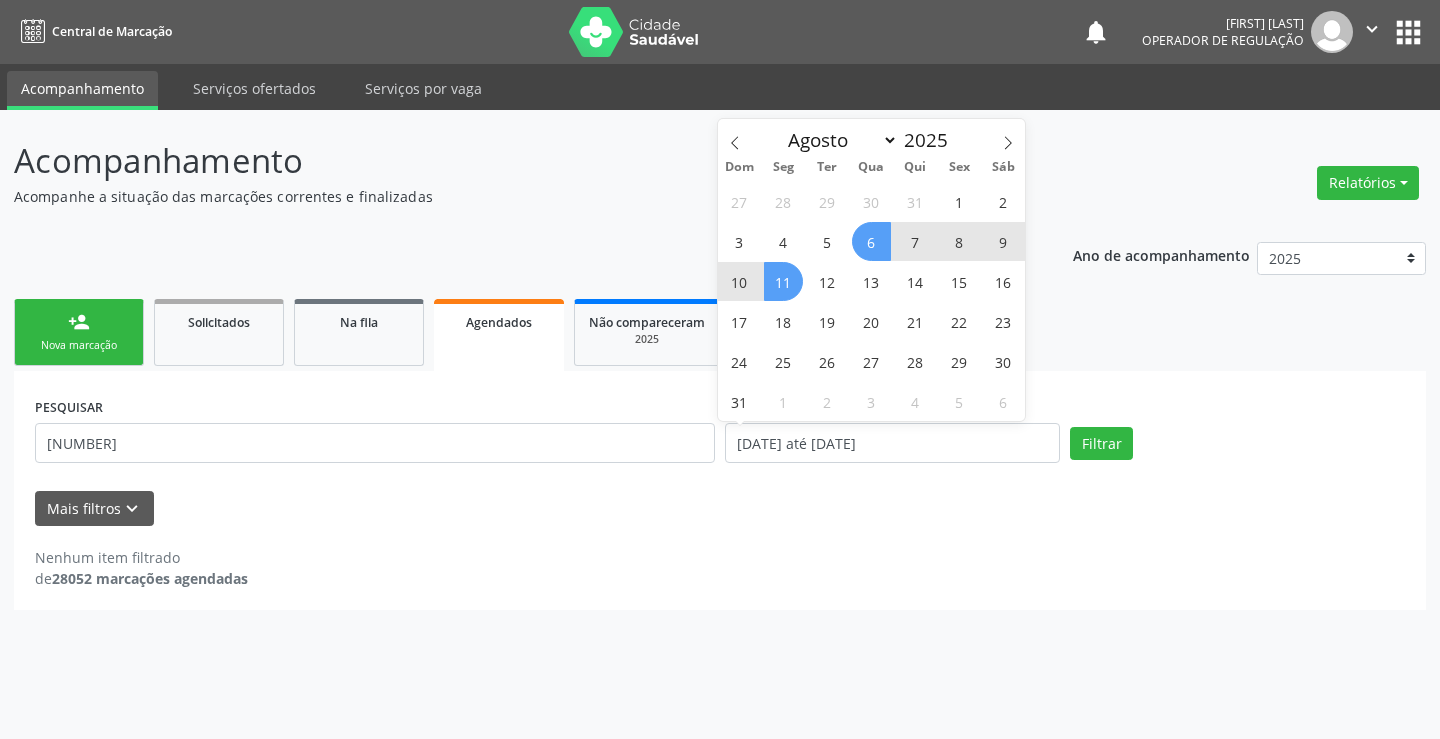 click on "6" at bounding box center (871, 241) 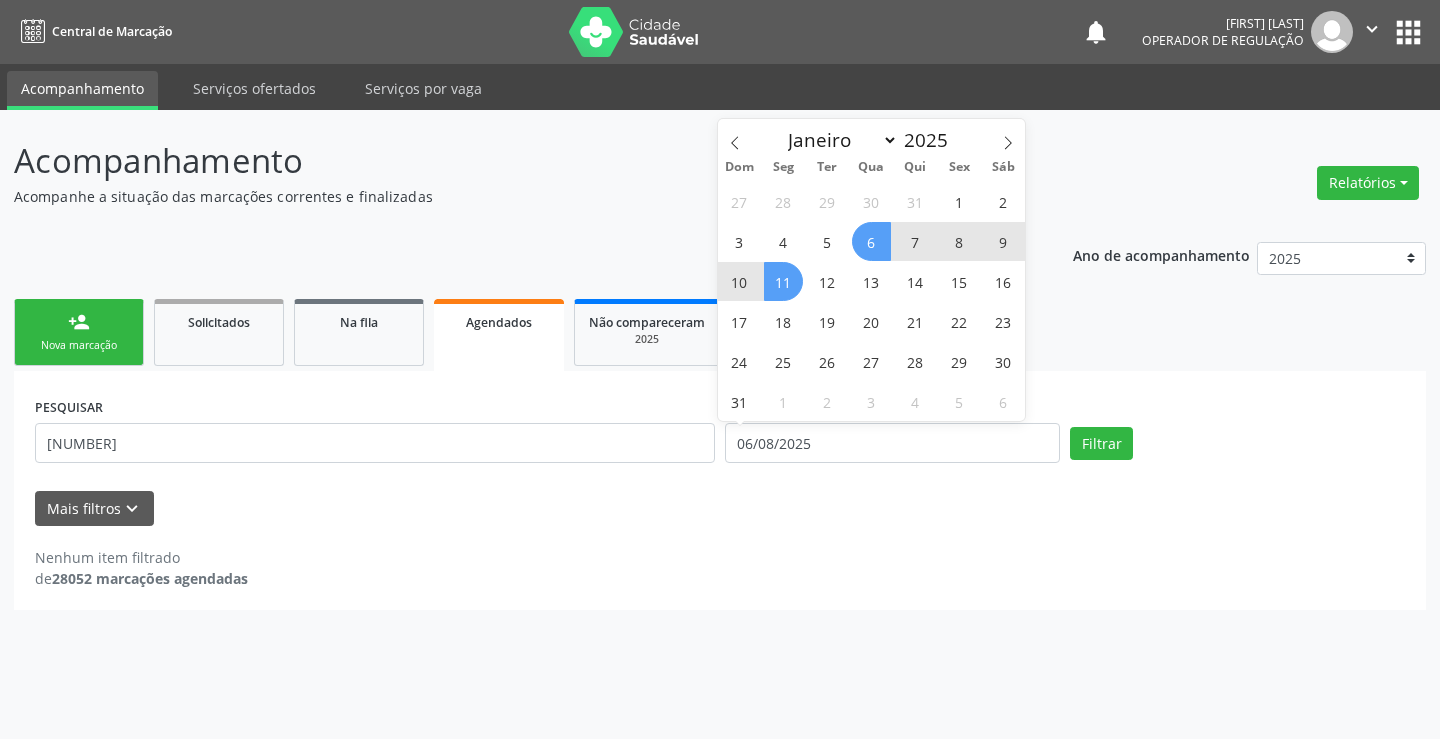 click on "11" at bounding box center [783, 281] 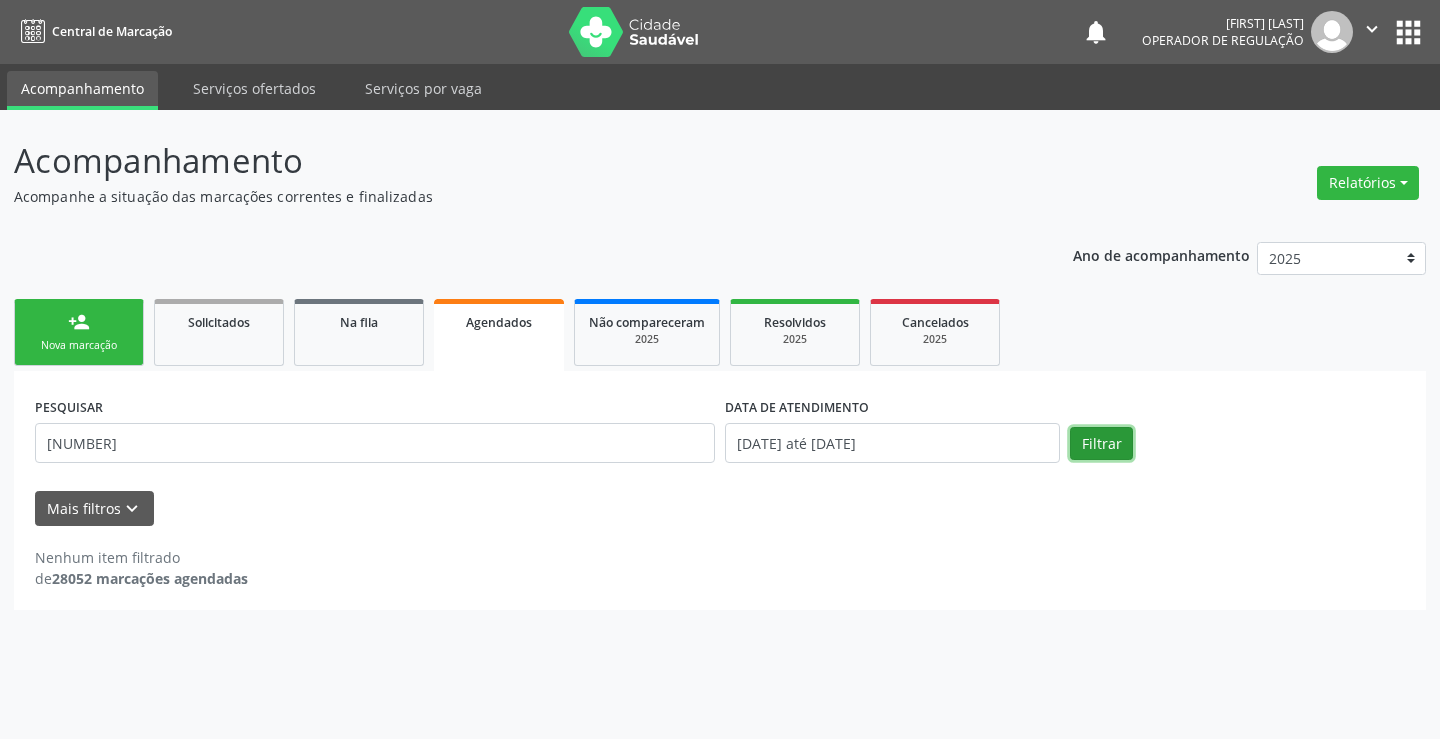 click on "Filtrar" at bounding box center [1101, 444] 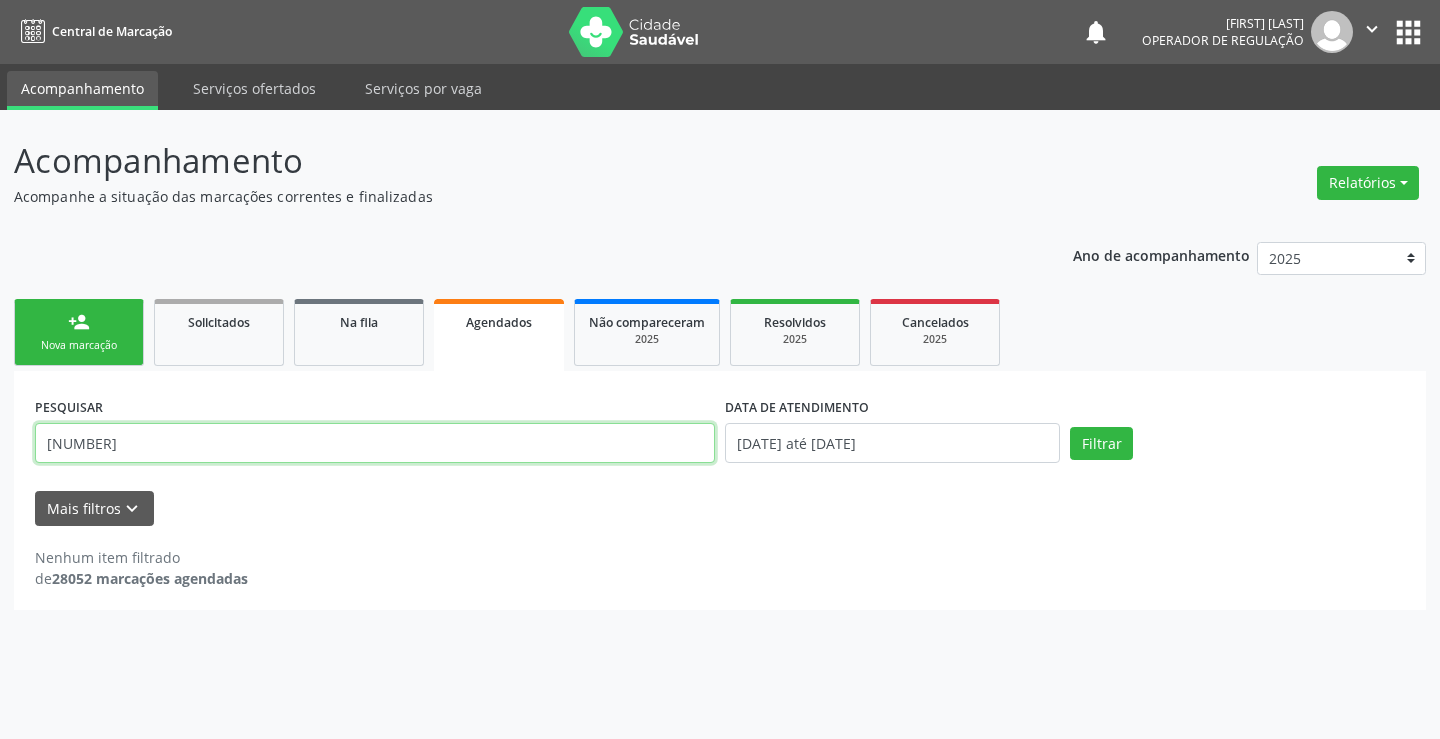 click on "[NUMBER]" at bounding box center (375, 443) 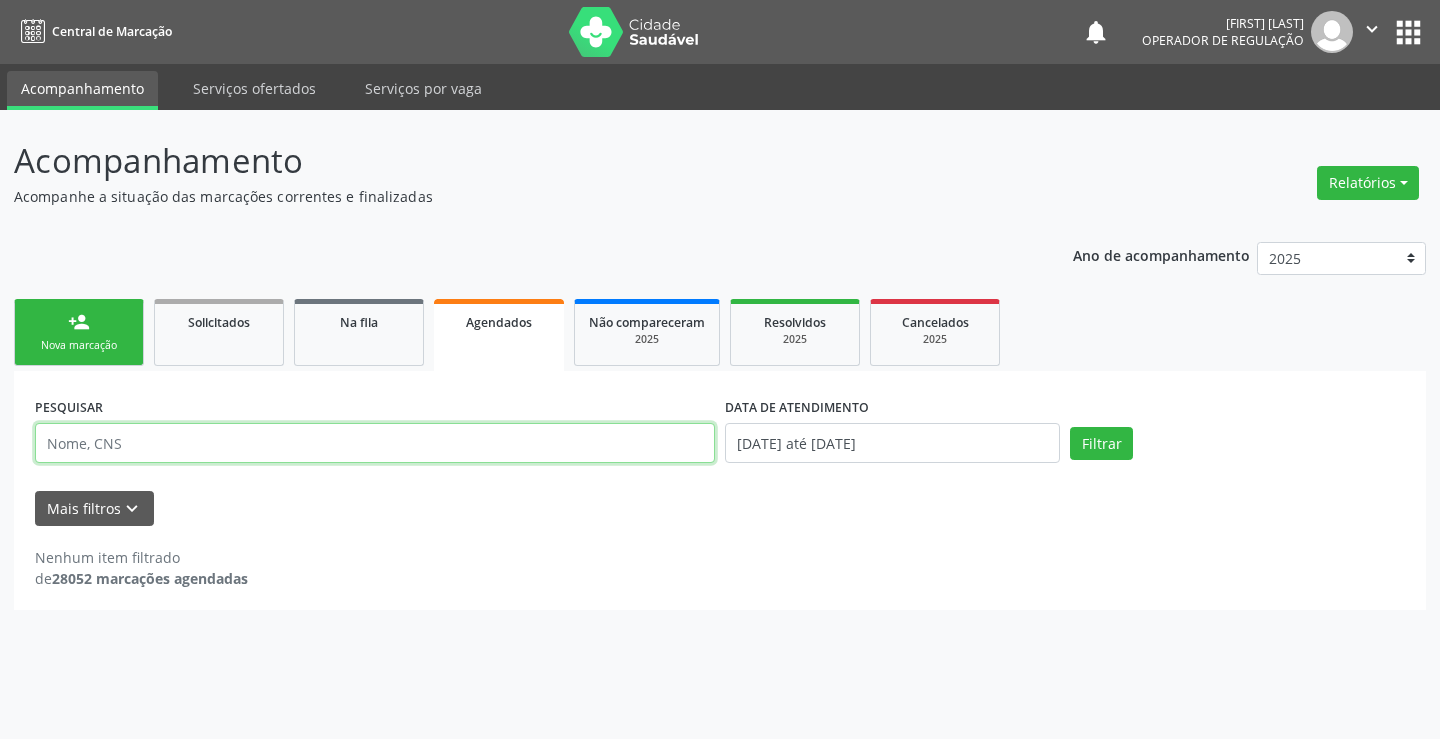 click at bounding box center (375, 443) 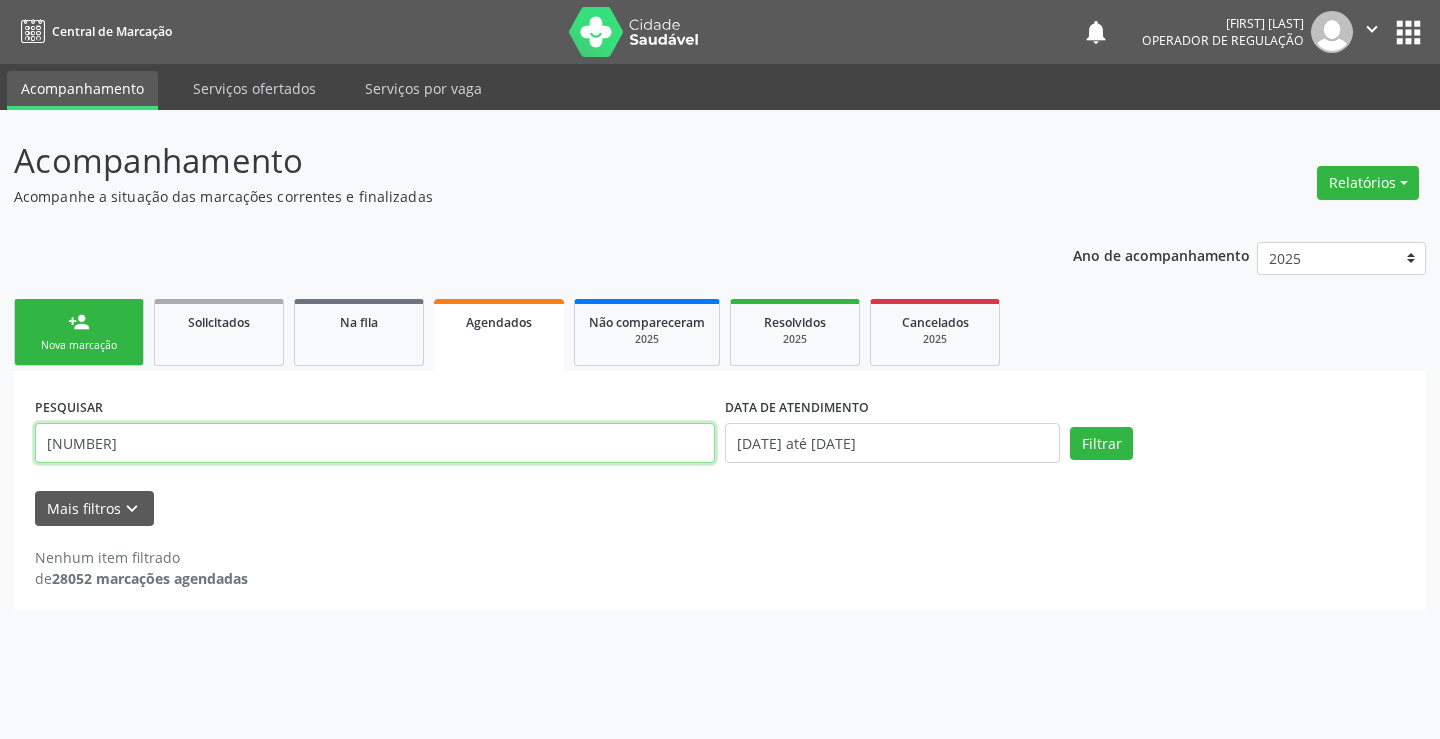 type on "[NUMBER]" 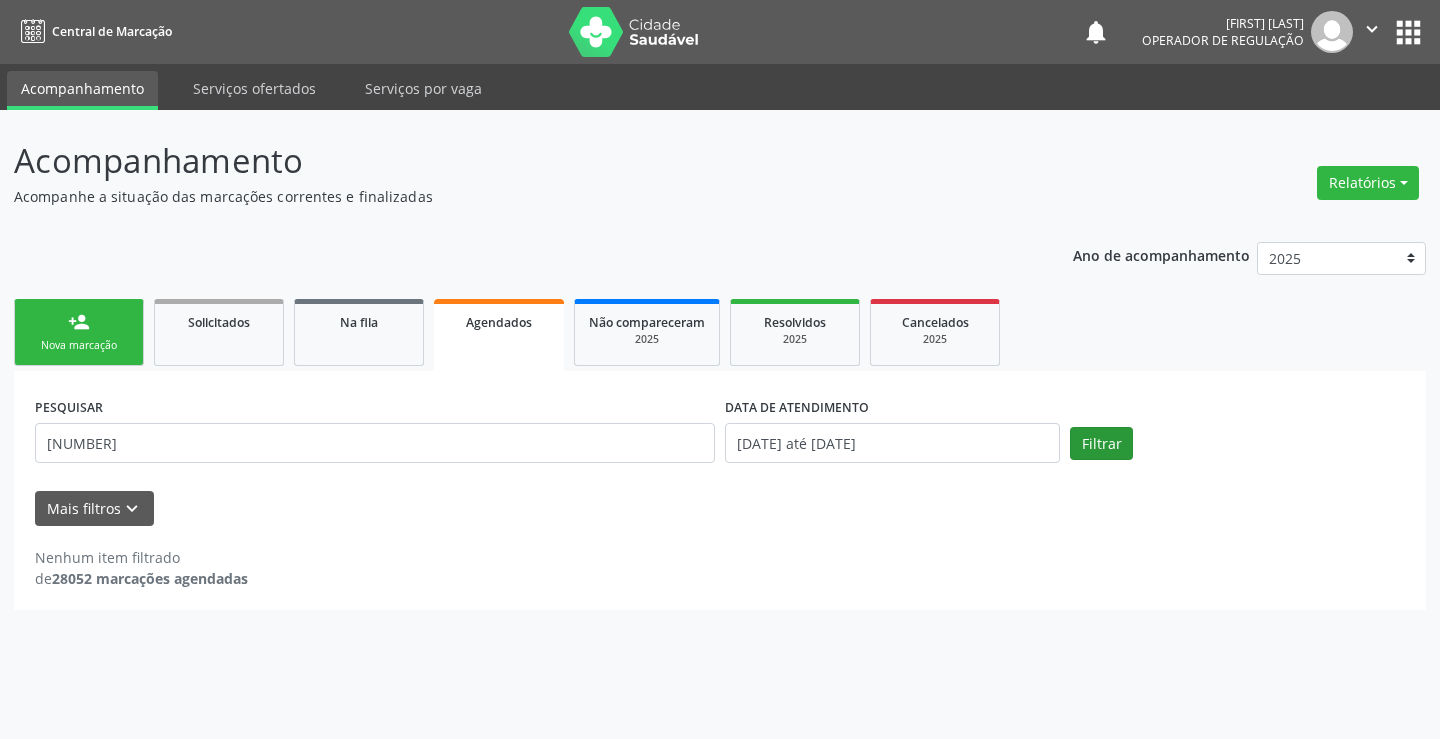 drag, startPoint x: 1099, startPoint y: 414, endPoint x: 1094, endPoint y: 456, distance: 42.296574 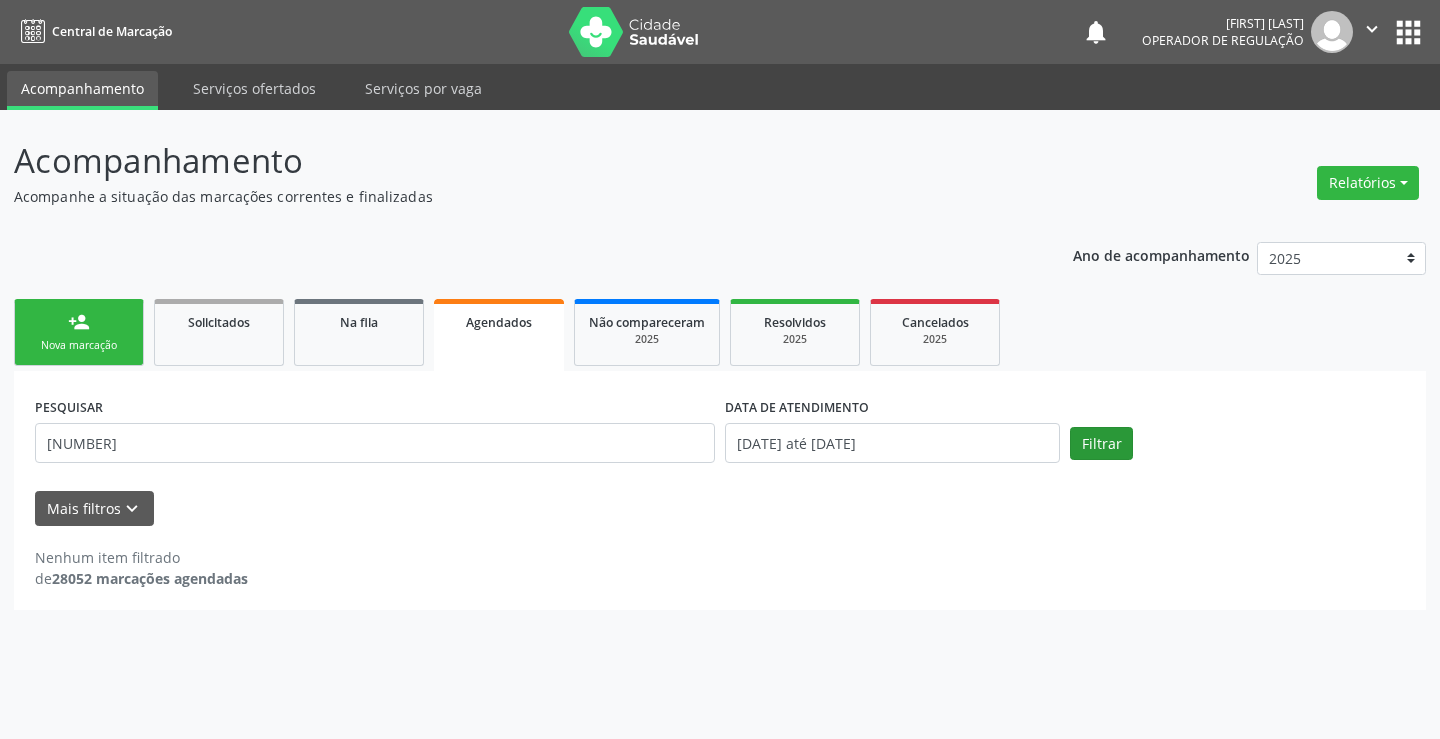 click on "PESQUISAR
DATA DE ATENDIMENTO
[DATE] até [DATE]
Filtrar" at bounding box center (720, 434) 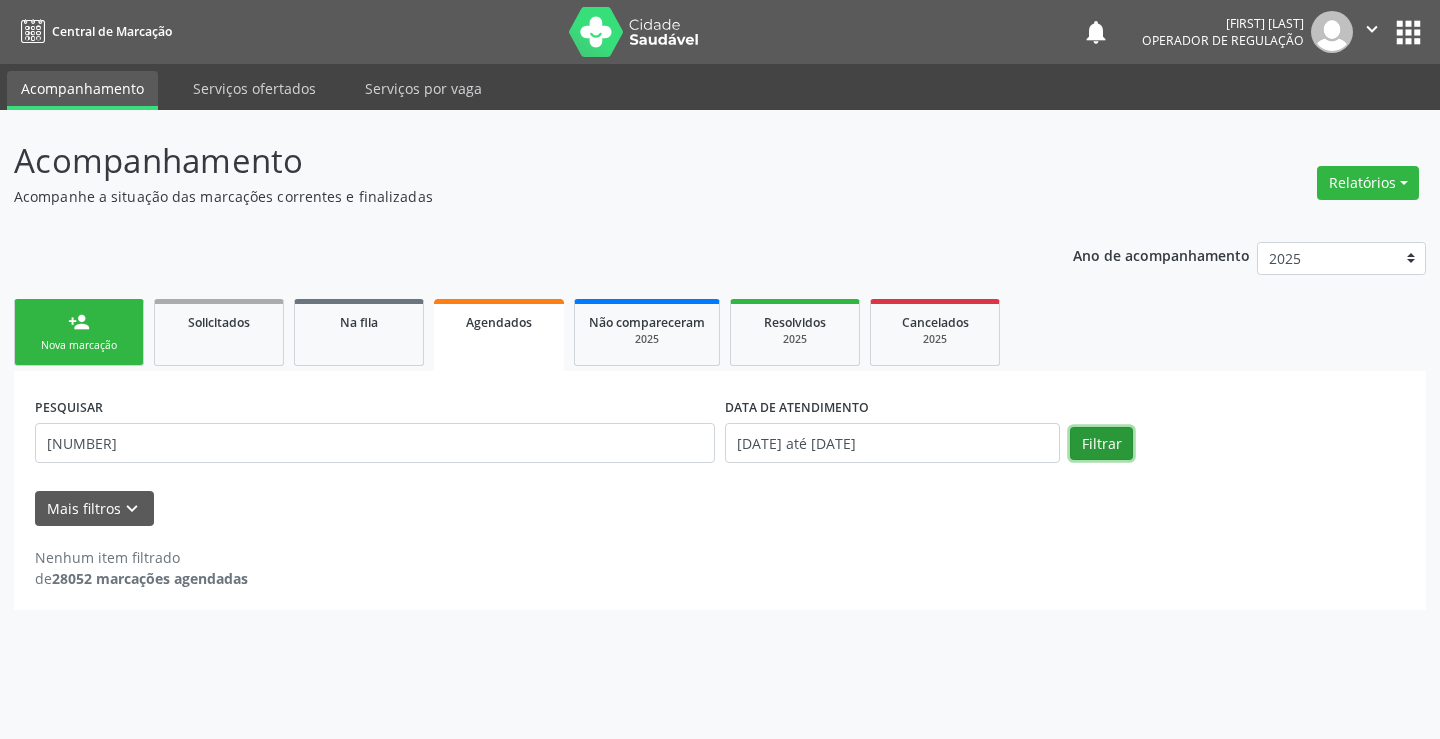 click on "Filtrar" at bounding box center [1101, 444] 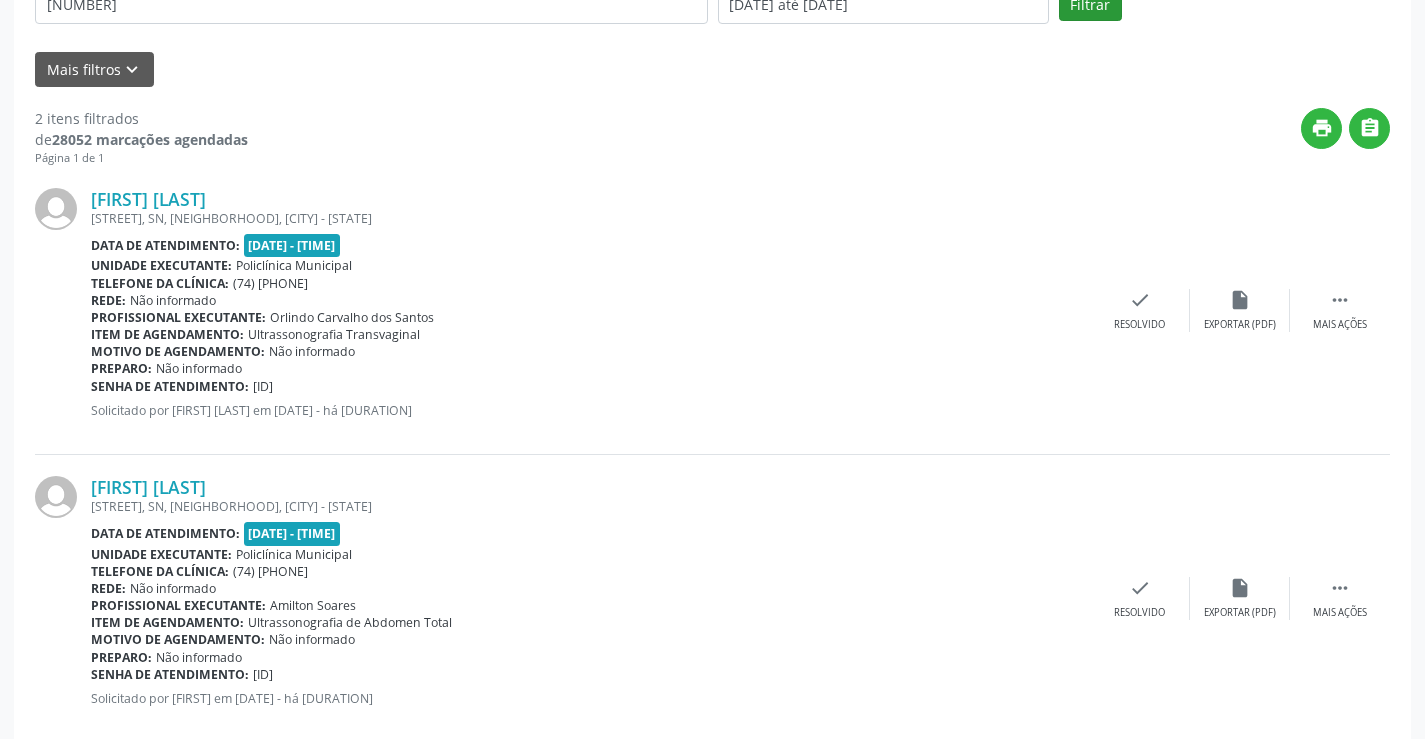 scroll, scrollTop: 477, scrollLeft: 0, axis: vertical 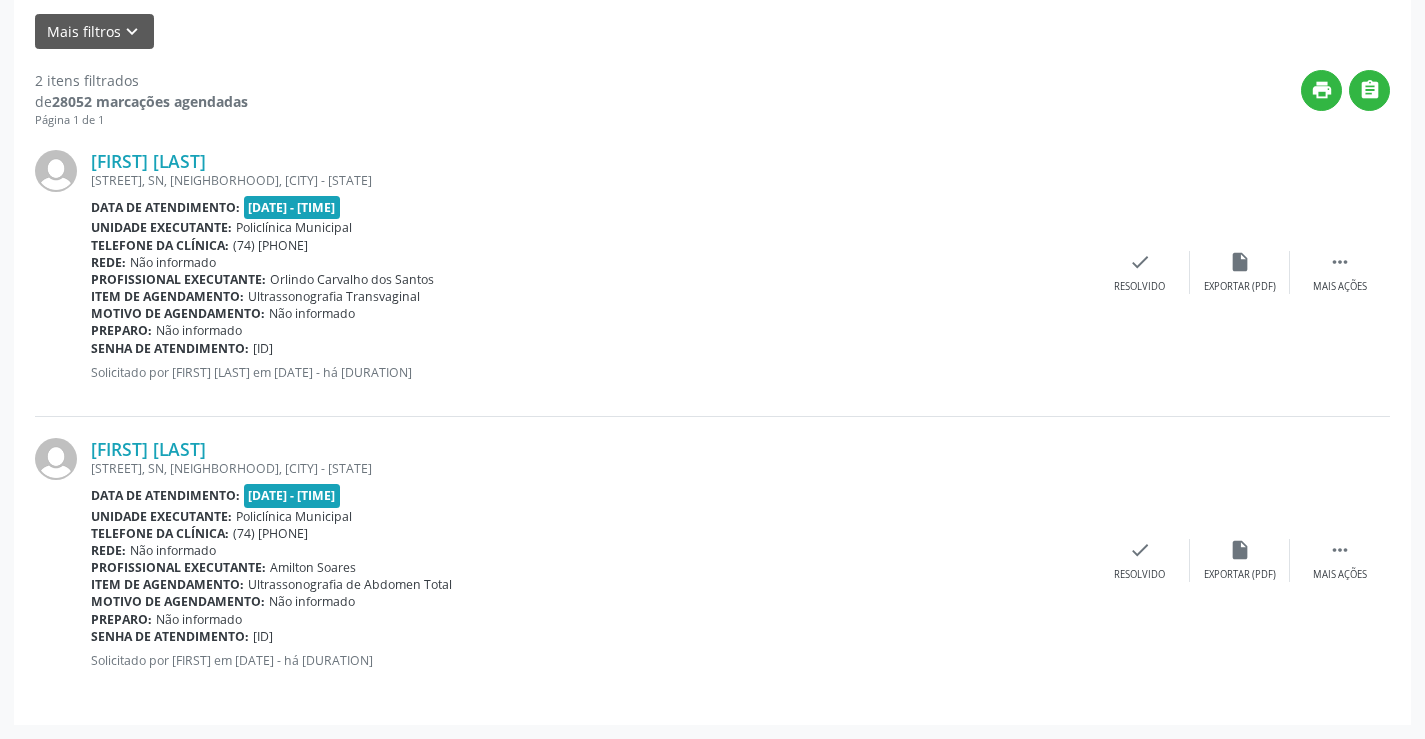 click on "Mais filtros
keyboard_arrow_down" at bounding box center (712, 31) 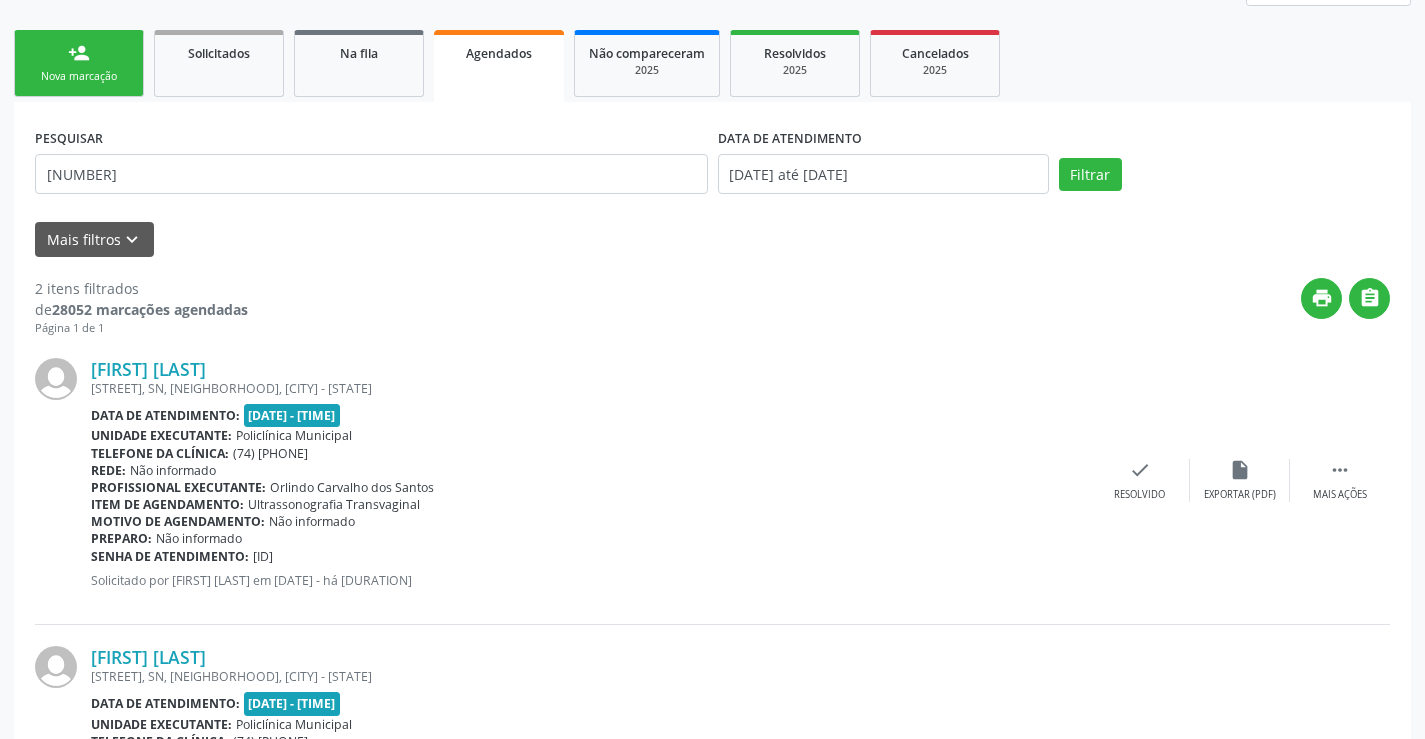 scroll, scrollTop: 0, scrollLeft: 0, axis: both 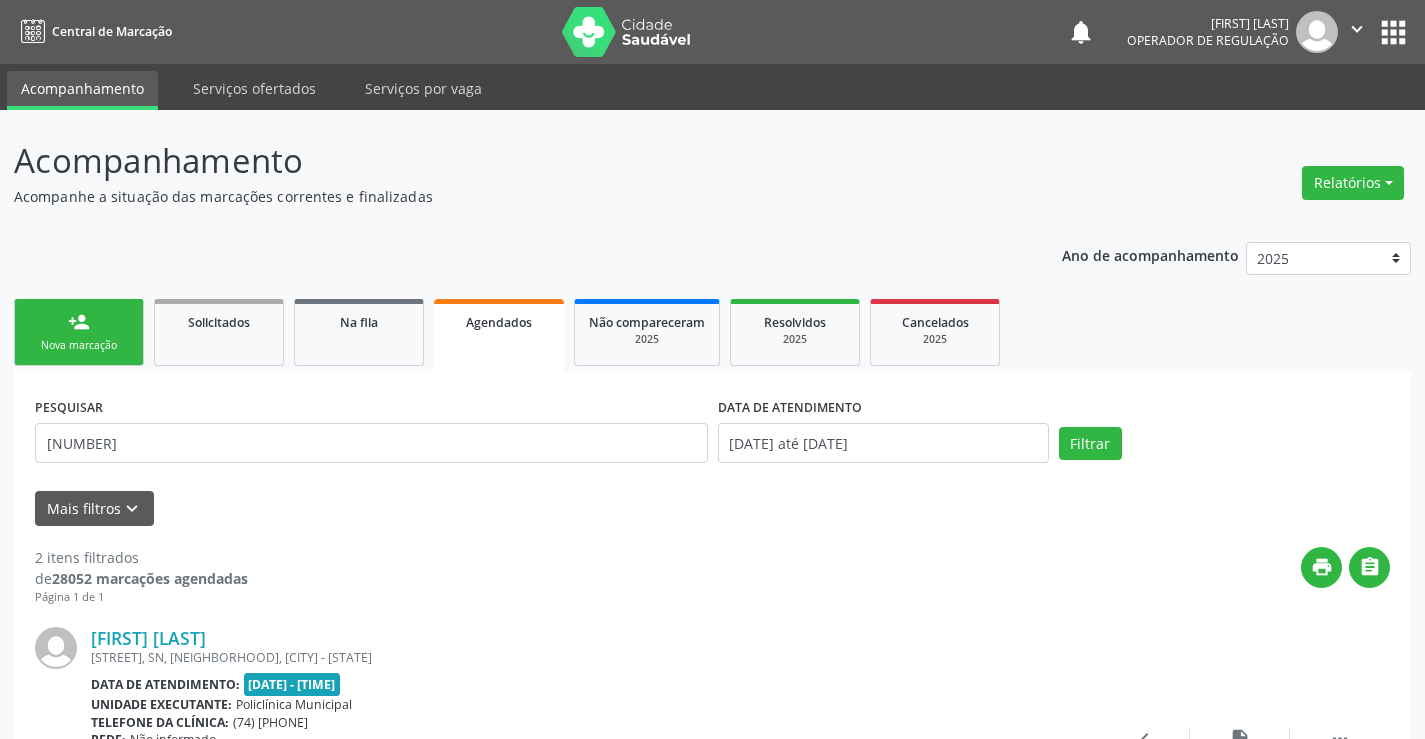 click on "" at bounding box center (1357, 29) 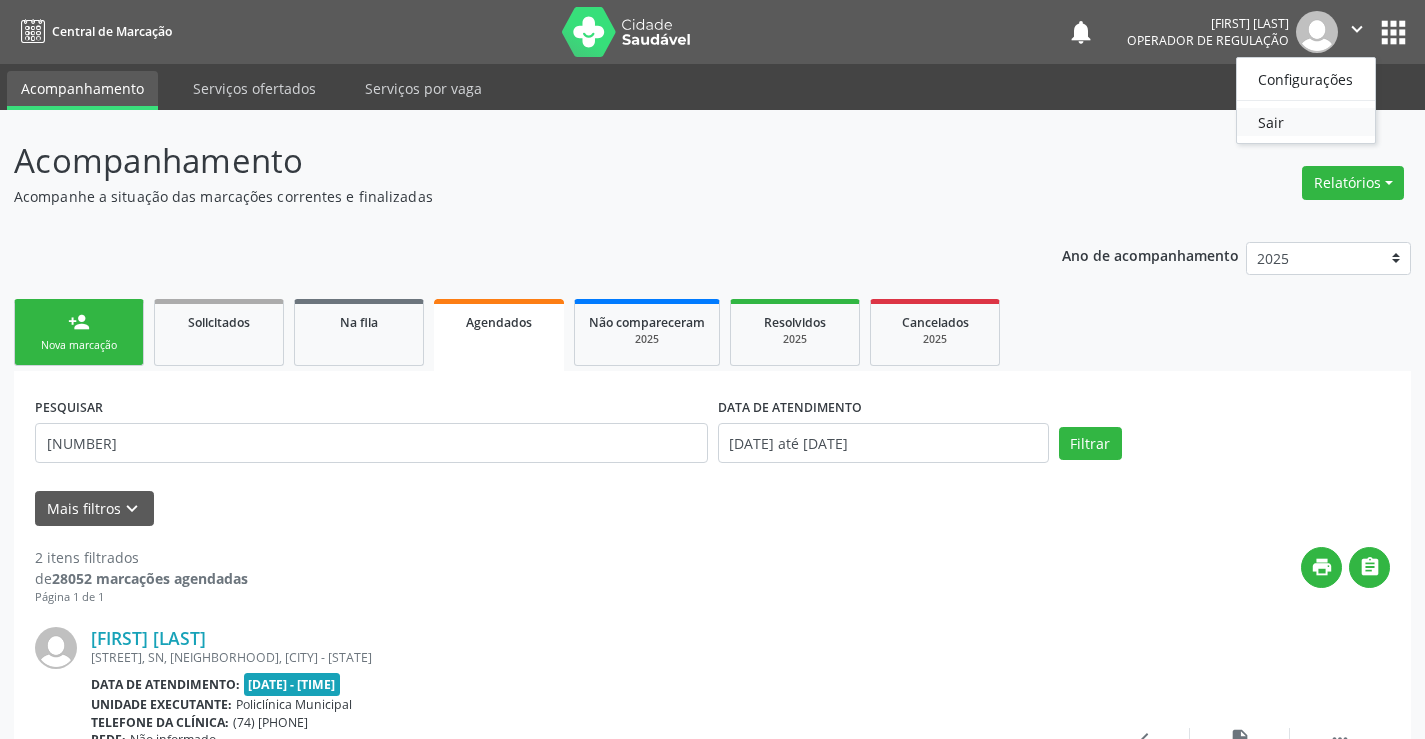 click on "Sair" at bounding box center (1306, 122) 